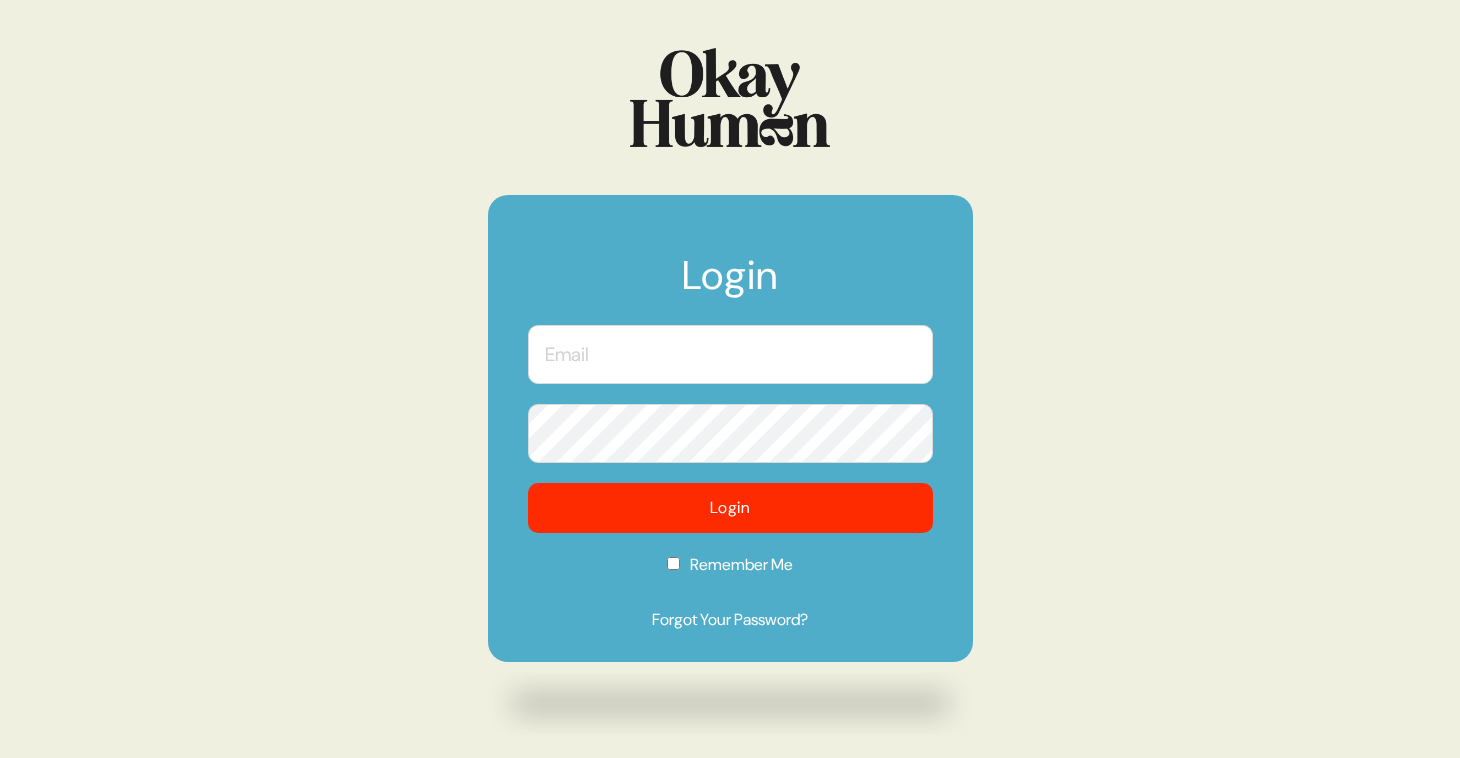 scroll, scrollTop: 0, scrollLeft: 0, axis: both 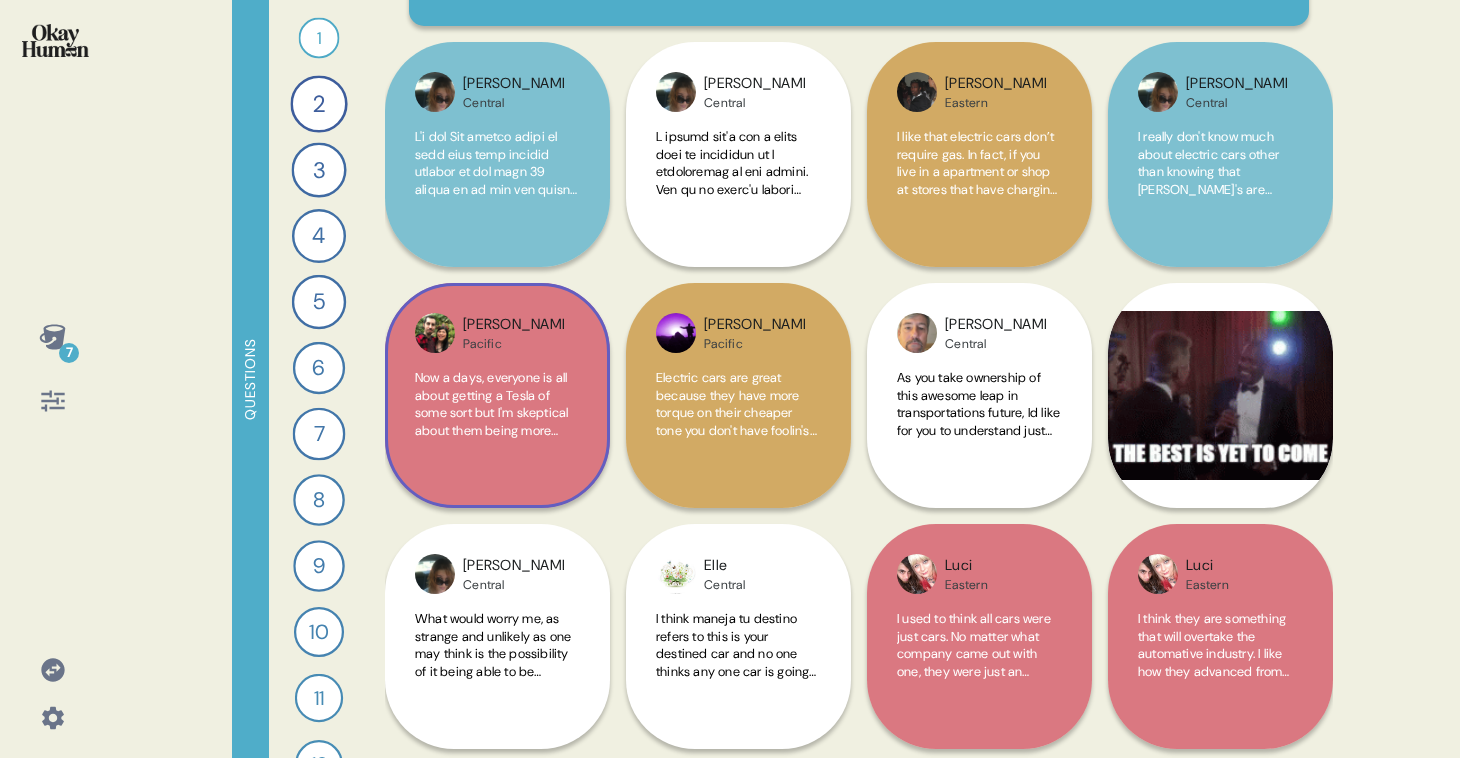click on "Gustavo Pacific Now a days, everyone is all about getting a Tesla of some sort but I'm skeptical about them being more energy efficient and environmentally friendly. The main thing is that they obviously require electricity to power them. By that definition, they're contributing to climate change since they require the electricity that fossil fuel ran power plants. Fossil fuel power plants produce the needed electricity which Tesla's then use that electricity. So it's a false idea that Tesla's are more environmentally friendly than any car that simply uses gasoline. Indirect vs direct use/need of fossil fuels." at bounding box center [497, 395] 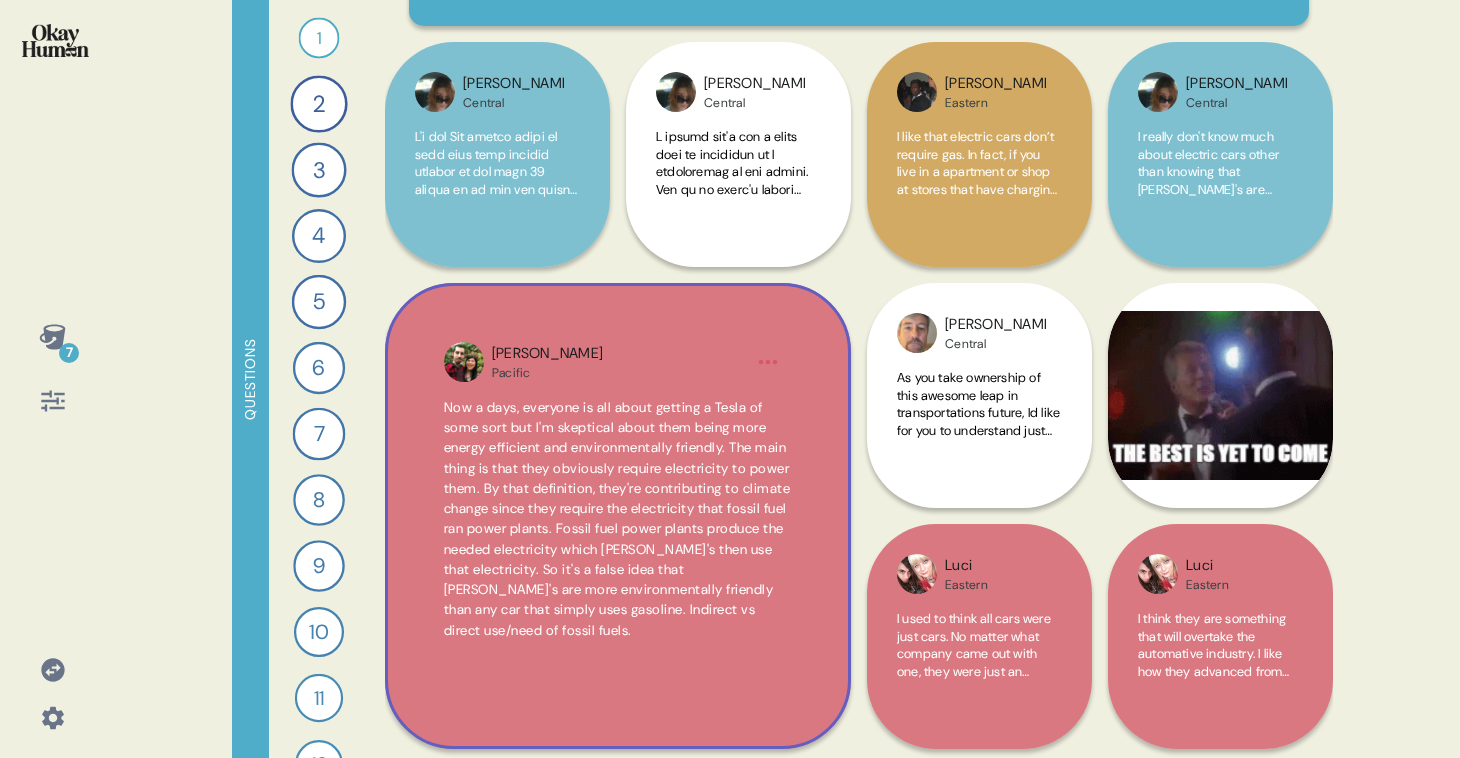 click on "Now a days, everyone is all about getting a Tesla of some sort but I'm skeptical about them being more energy efficient and environmentally friendly. The main thing is that they obviously require electricity to power them. By that definition, they're contributing to climate change since they require the electricity that fossil fuel ran power plants. Fossil fuel power plants produce the needed electricity which [PERSON_NAME]'s then use that electricity. So it's a false idea that [PERSON_NAME]'s are more environmentally friendly than any car that simply uses gasoline. Indirect vs direct use/need of fossil fuels." at bounding box center (617, 519) 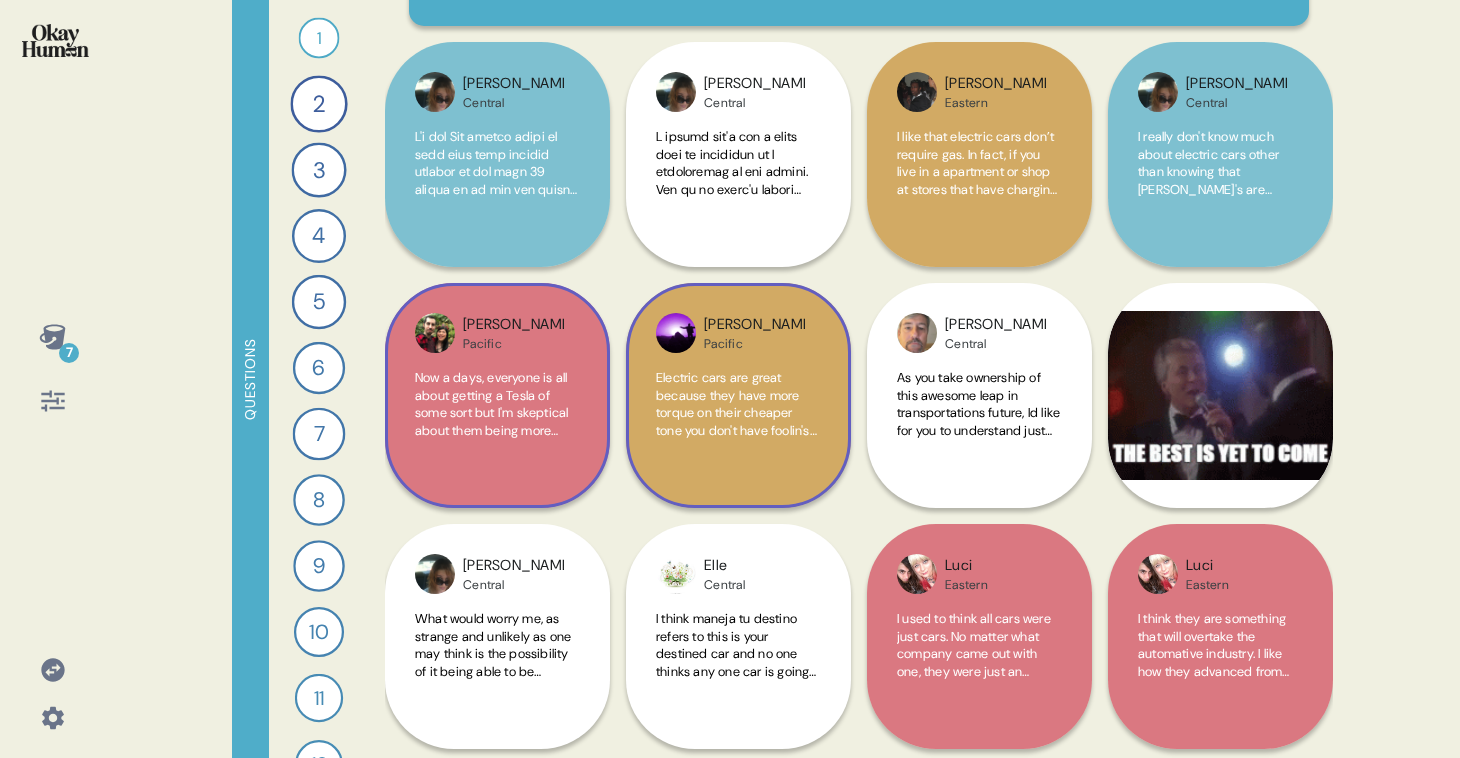 click on "Erich Pacific" at bounding box center (754, 333) 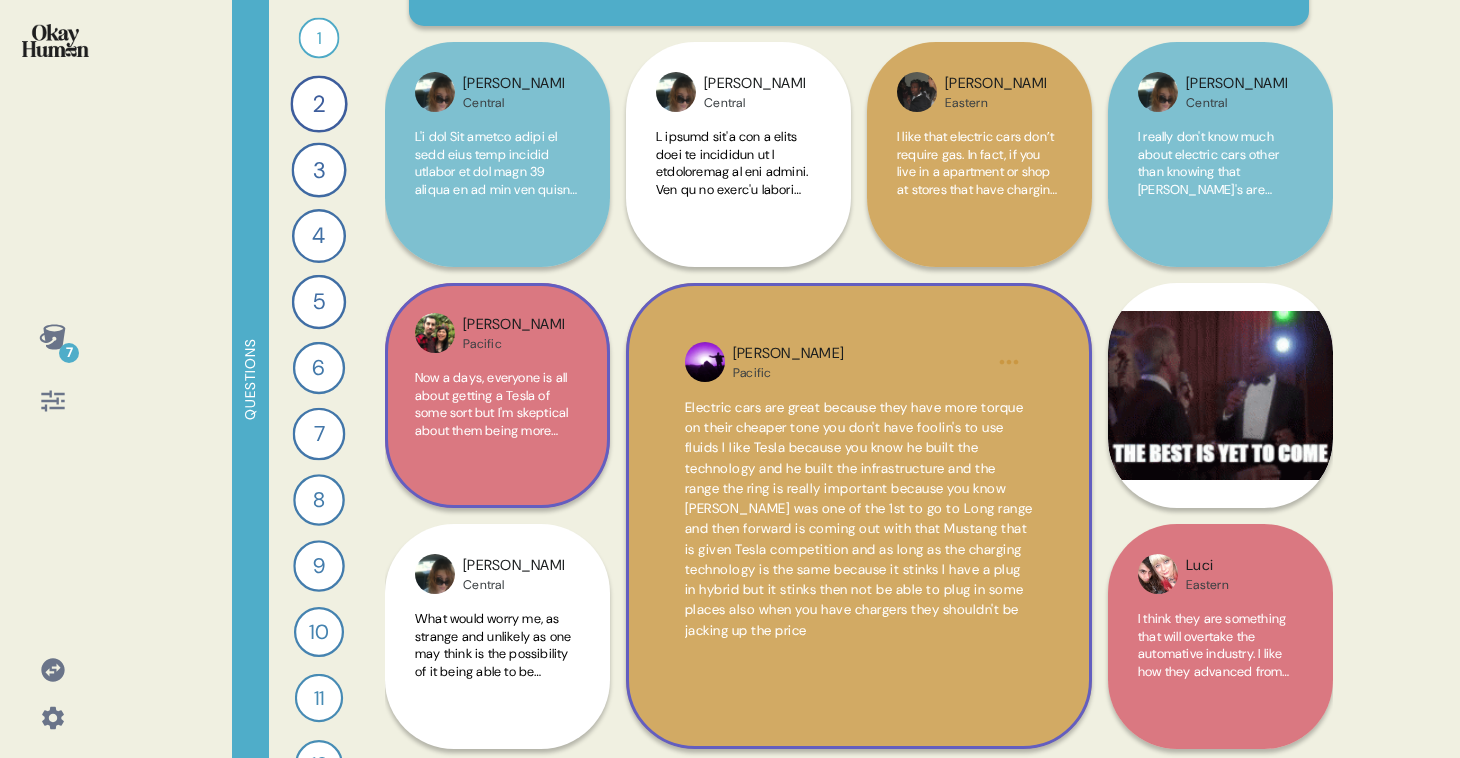 click on "Electric cars are great because they have more torque on their cheaper tone you don't have foolin's to use fluids I like Tesla because you know he built the technology and he built the infrastructure and the range the ring is really important because you know [PERSON_NAME] was one of the 1st to go to  Long range and then forward is coming out with that Mustang that is given Tesla competition and as long as the charging technology is the same because it stinks I have a plug in hybrid but it stinks then not be able to plug in some places also when you have chargers they shouldn't be jacking up the price" at bounding box center (859, 519) 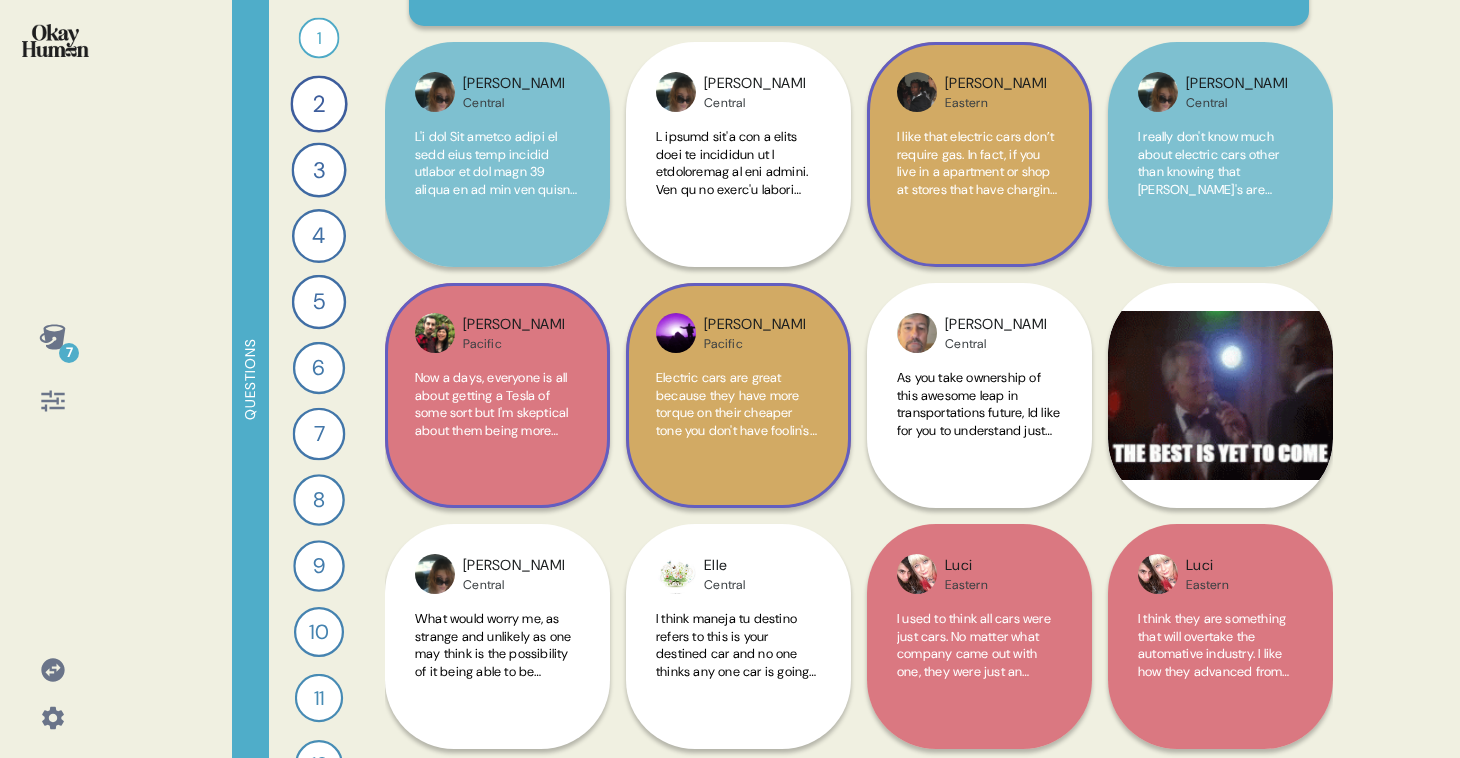click on "I like that electric cars don’t require gas. In fact, if you live in a apartment or shop at stores that have charging stations, you don’t even have to worry about an energy bill.
I like that they are more environment-friendly. Sure, they still need to be plugged in, but if the local grid is powered by renewables, there’re potentially no down or upstream emissions.
What I don’t like is that they tend to be significantly more expensive and if you live in a condo or similar home without an easily accessible charging station, these vehicles are different to keep.
If was selling the idea of an electric vehicle, I’d bring up the reduced/eliminated energy bills to some folks and the climate friendly aspect to others." at bounding box center (979, 373) 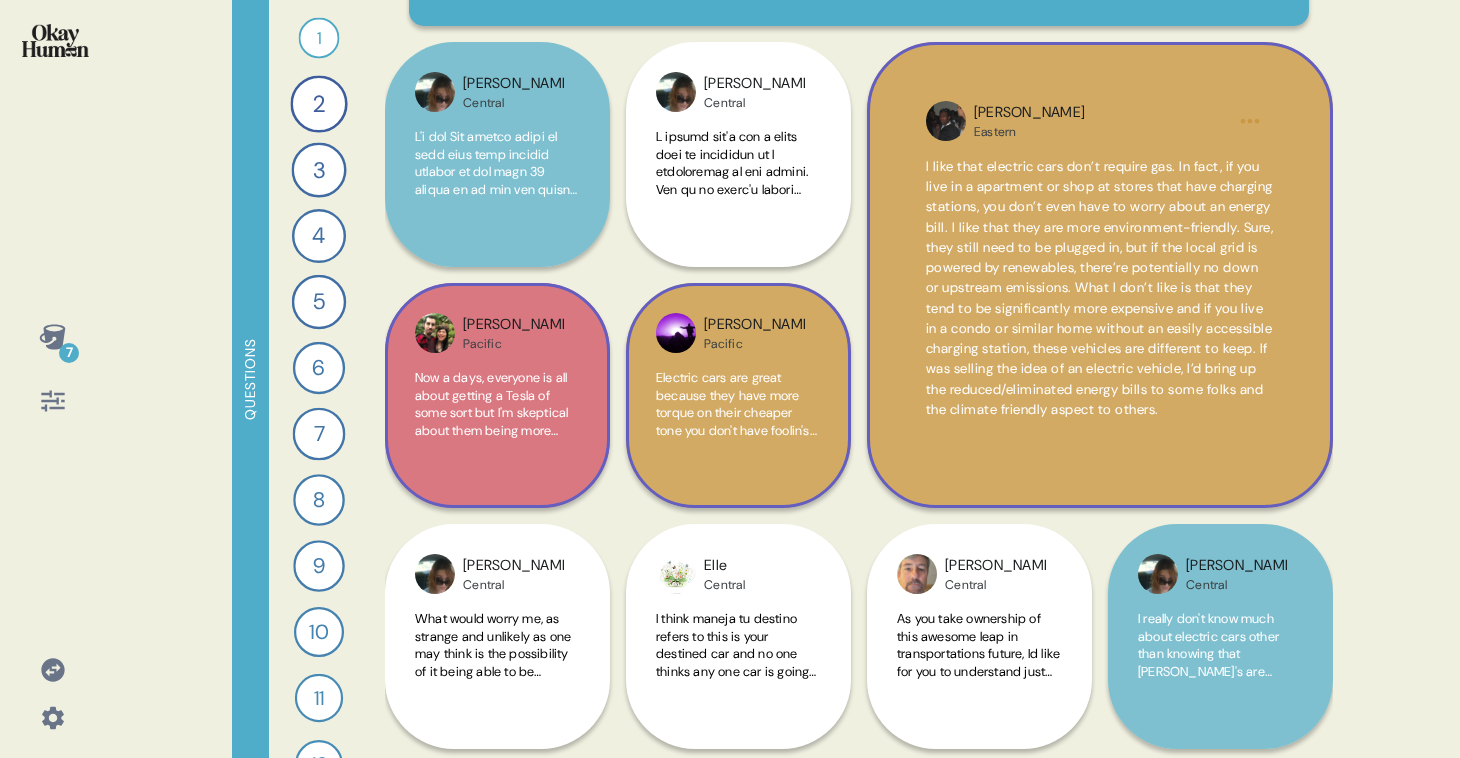 click on "Ron Eastern I like that electric cars don’t require gas. In fact, if you live in a apartment or shop at stores that have charging stations, you don’t even have to worry about an energy bill.
I like that they are more environment-friendly. Sure, they still need to be plugged in, but if the local grid is powered by renewables, there’re potentially no down or upstream emissions.
What I don’t like is that they tend to be significantly more expensive and if you live in a condo or similar home without an easily accessible charging station, these vehicles are different to keep.
If was selling the idea of an electric vehicle, I’d bring up the reduced/eliminated energy bills to some folks and the climate friendly aspect to others." at bounding box center [1100, 275] 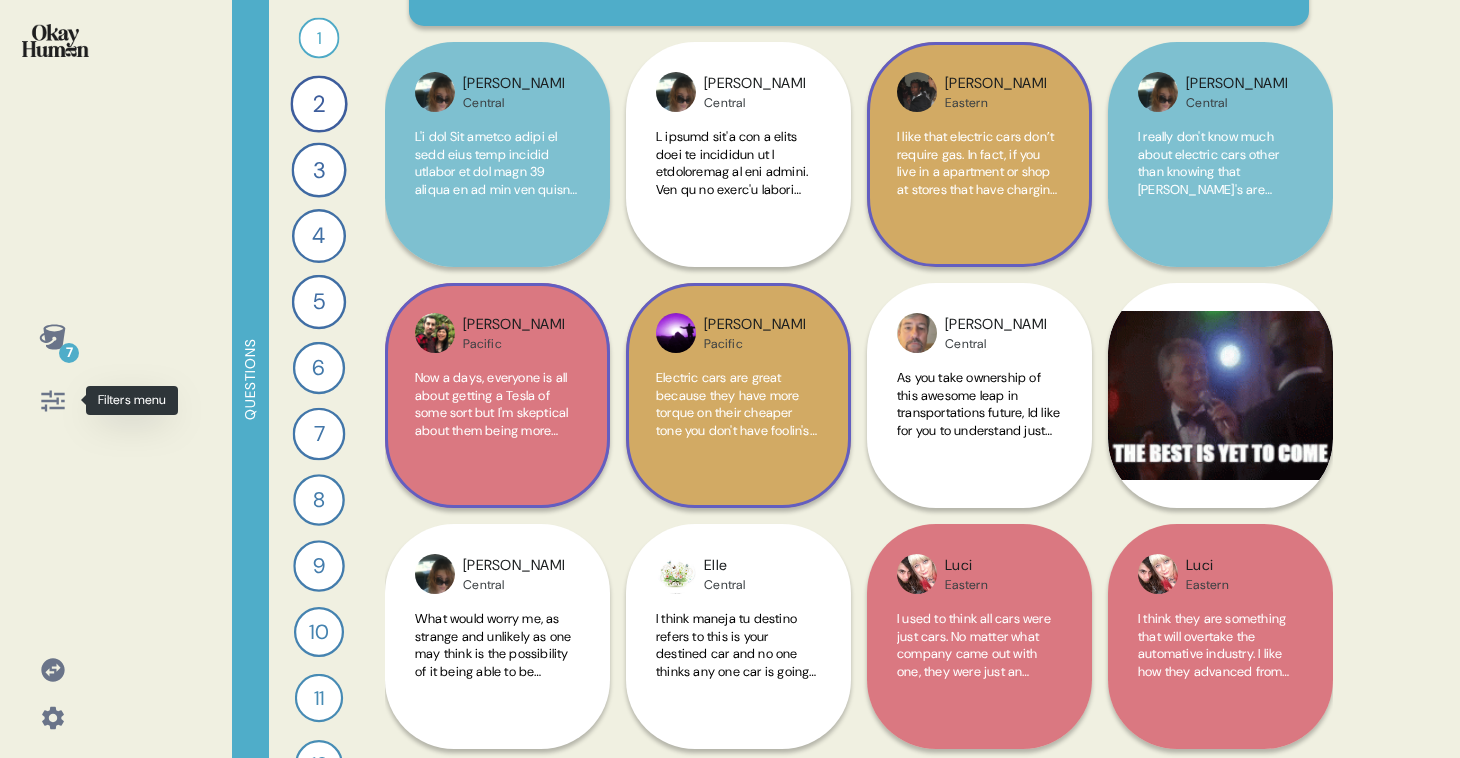 click 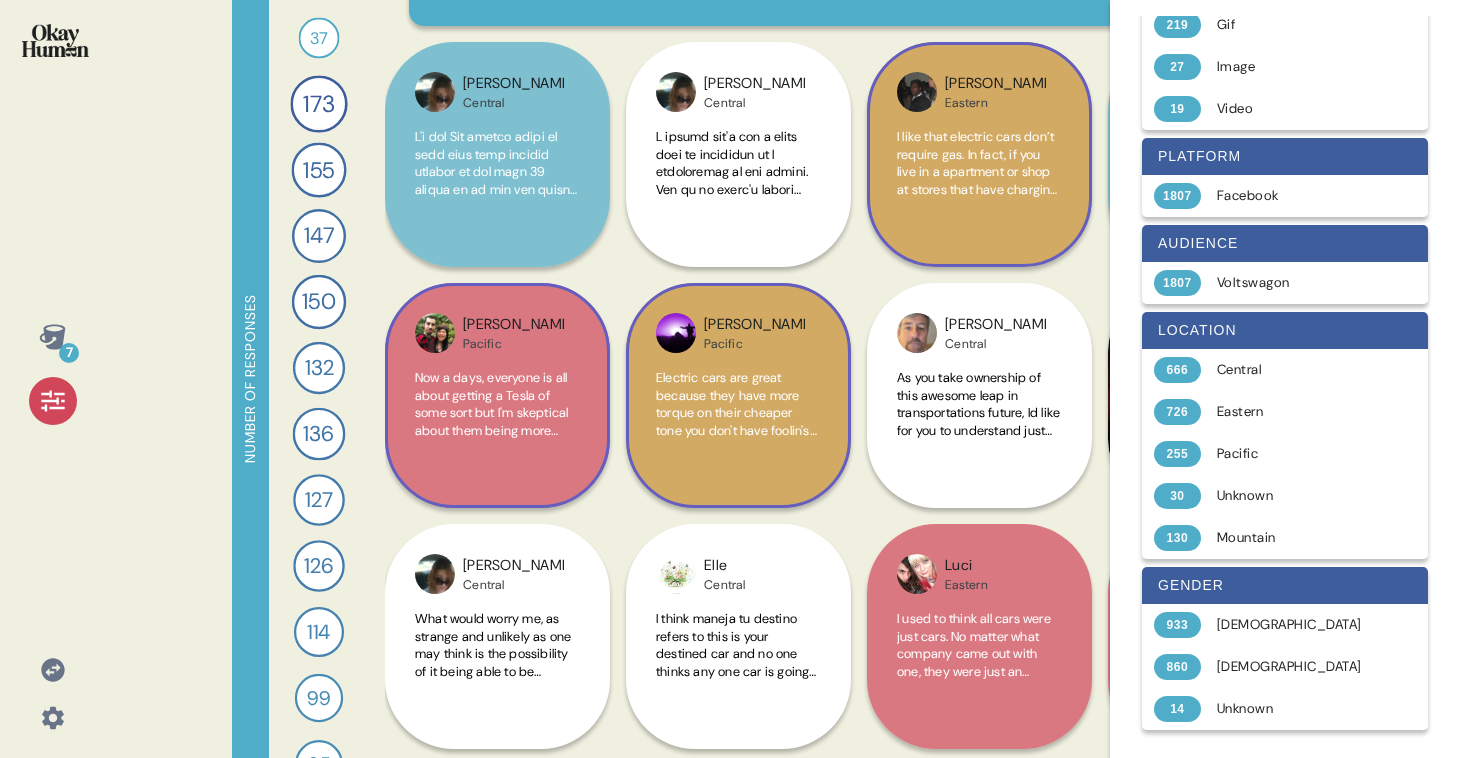 scroll, scrollTop: 0, scrollLeft: 0, axis: both 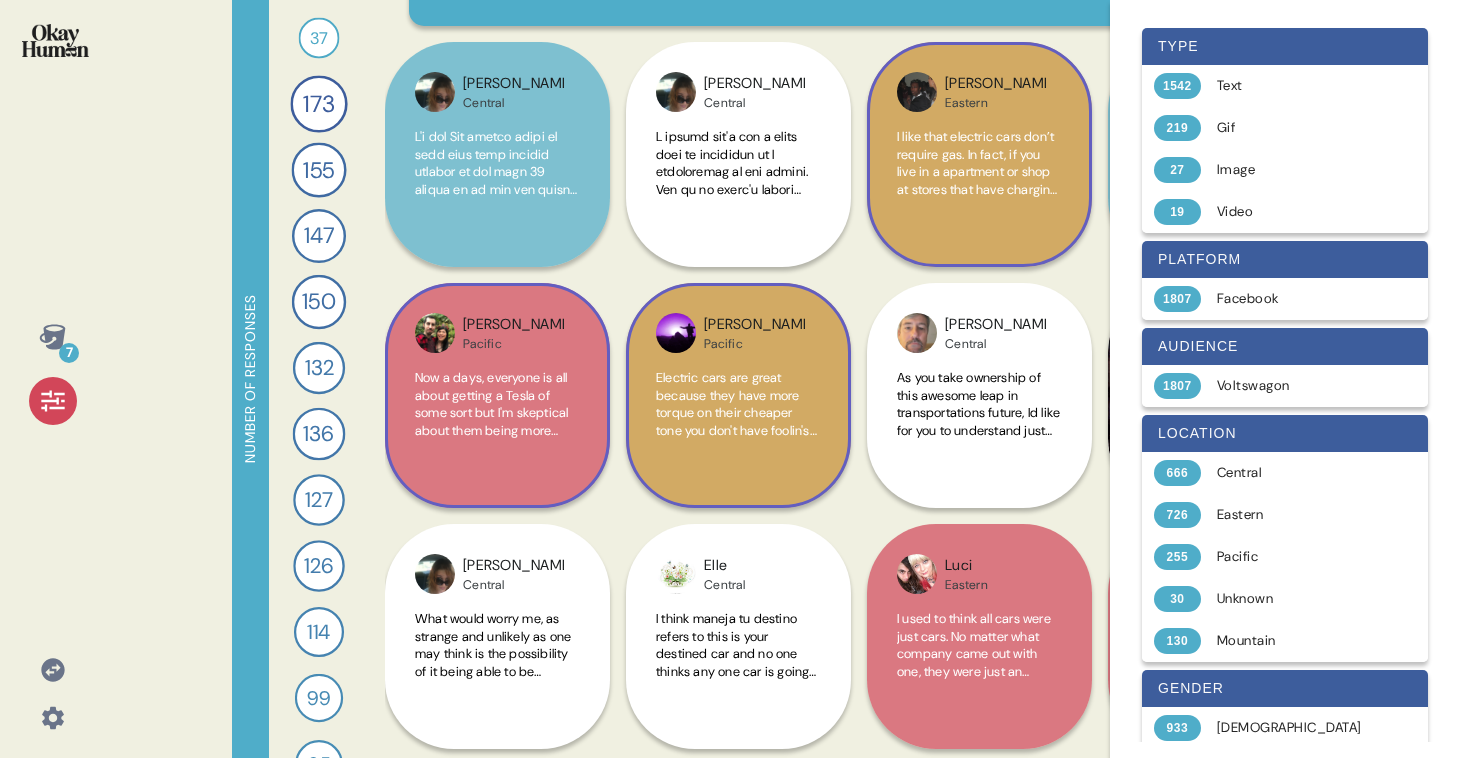 click 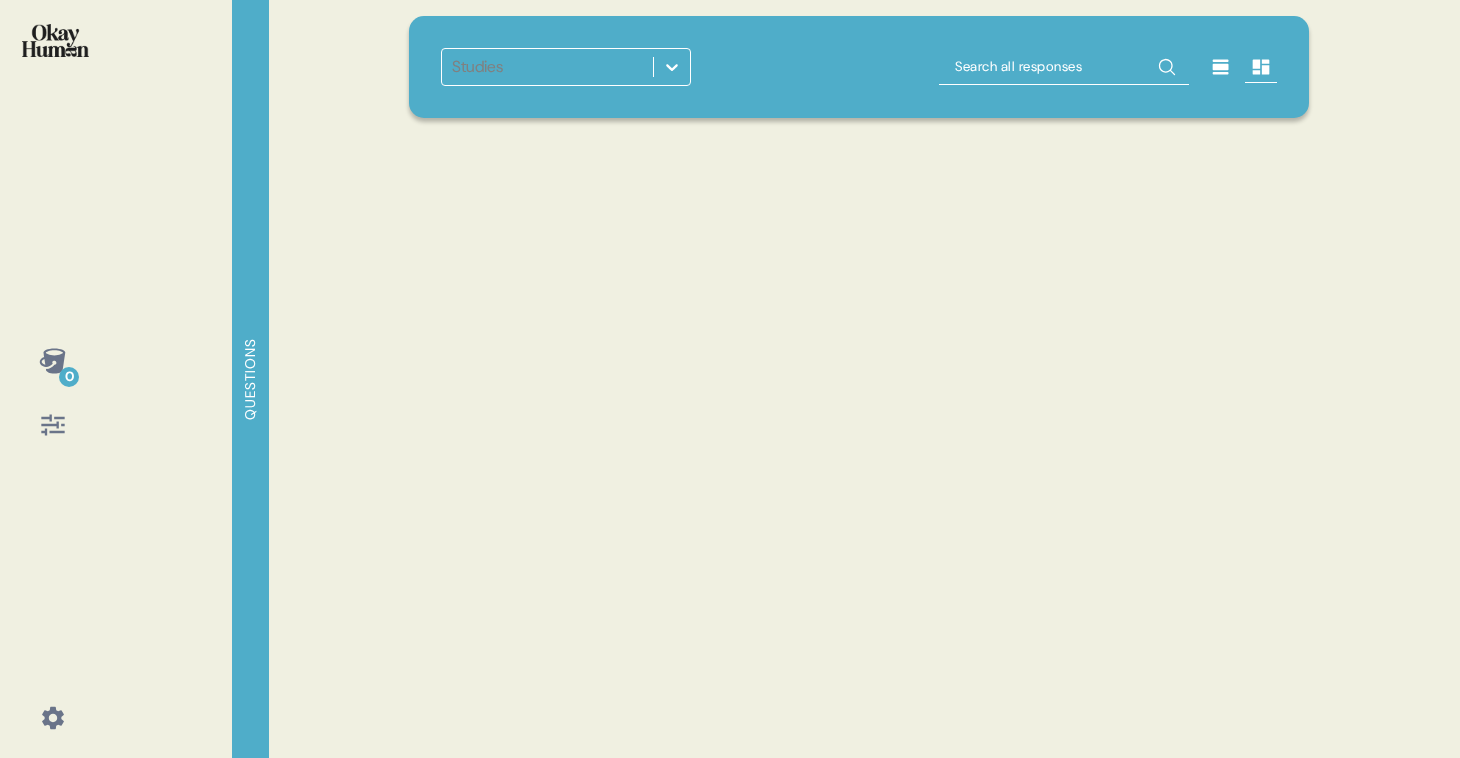 scroll, scrollTop: 0, scrollLeft: 0, axis: both 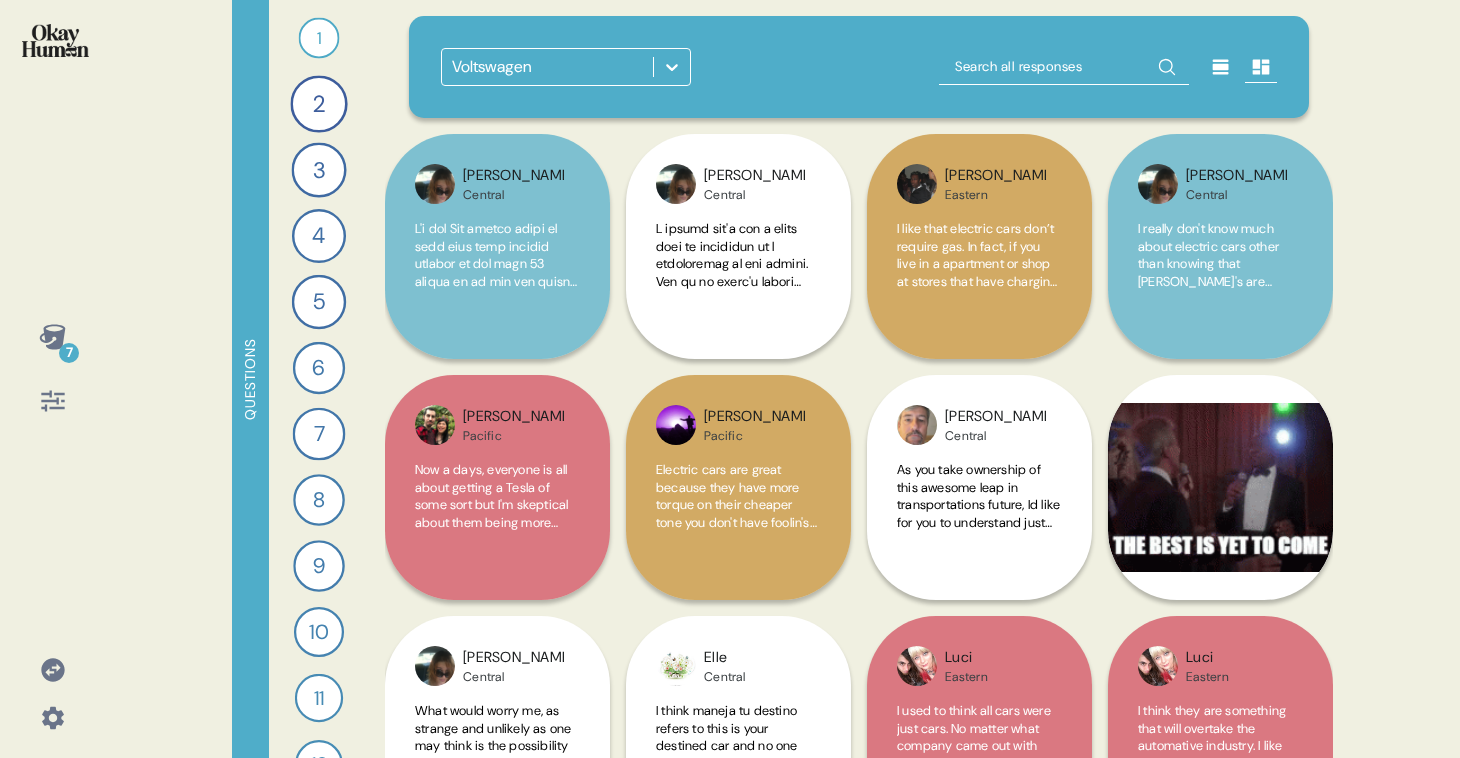 click 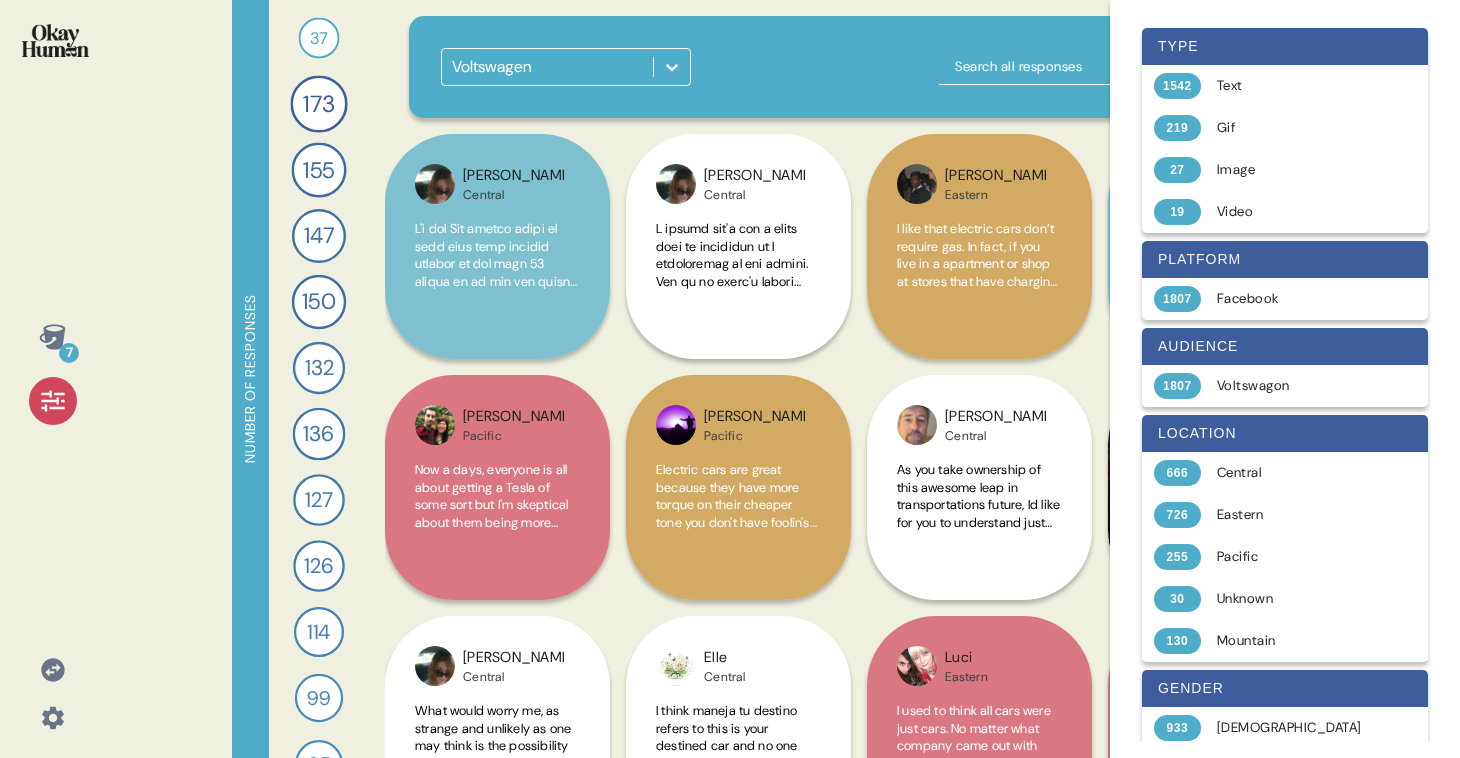 click 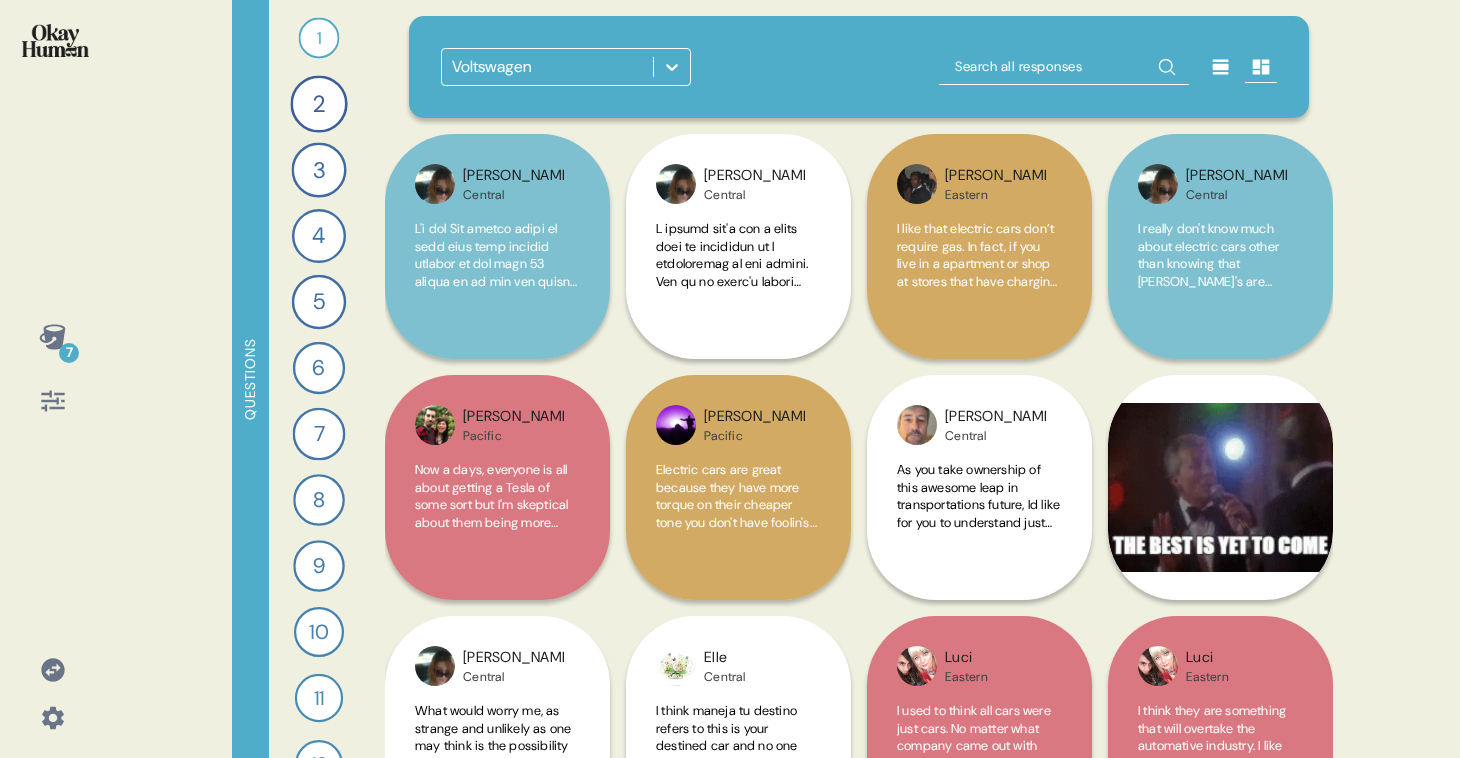 click 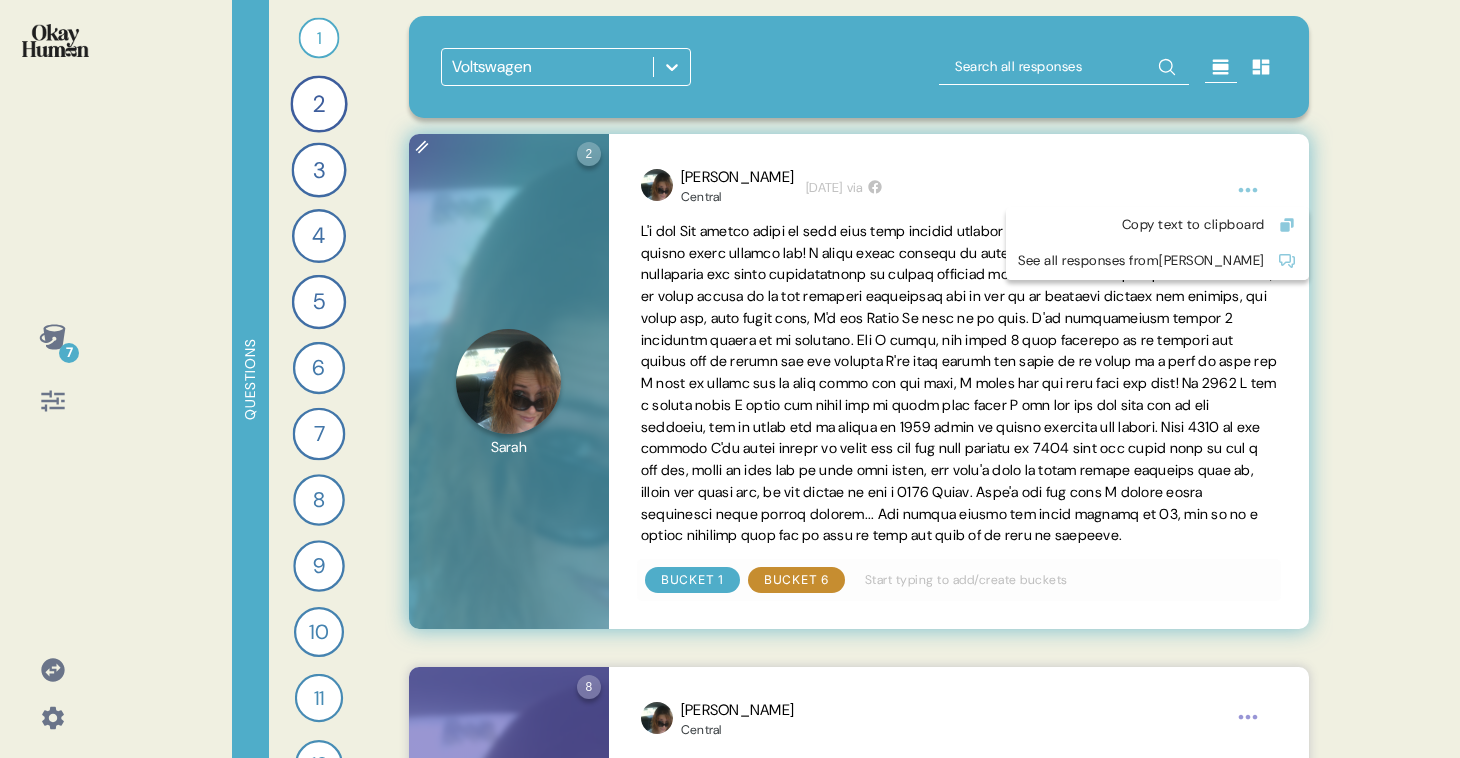 click on "7 Questions 1 Who do you think is making the most exciting cars [DATE]? 37 Responses text Responses 2 Who do you think is making the most exciting cars [DATE]? 173 Responses text Responses 3 What do you think of electric cars? 155 Responses text Responses 4 Send me a meme, image or gif that represents your opinion of electric cars 147 Responses gif Responses 5 What would make an electric car “worth it” for you? 150 Responses text Responses 6 When it comes to electric SUVs what’s most important? 132 Responses text Responses 7 When it comes to electric SUVs what’s most important? 136 Responses text Responses 8 Talk to me about why you might value one of these features more than the others, 127 Responses text Responses 9 What might discourage you from buying an electric SUV? 126 Responses text Responses 10 Send me a meme, image or gif to represent your impression of Volkswagen. 114 Responses gif Responses 11 What do you think Volkswagen means by “Maneja En Grande”? 99 Responses text Responses 12 95 13" at bounding box center (730, 379) 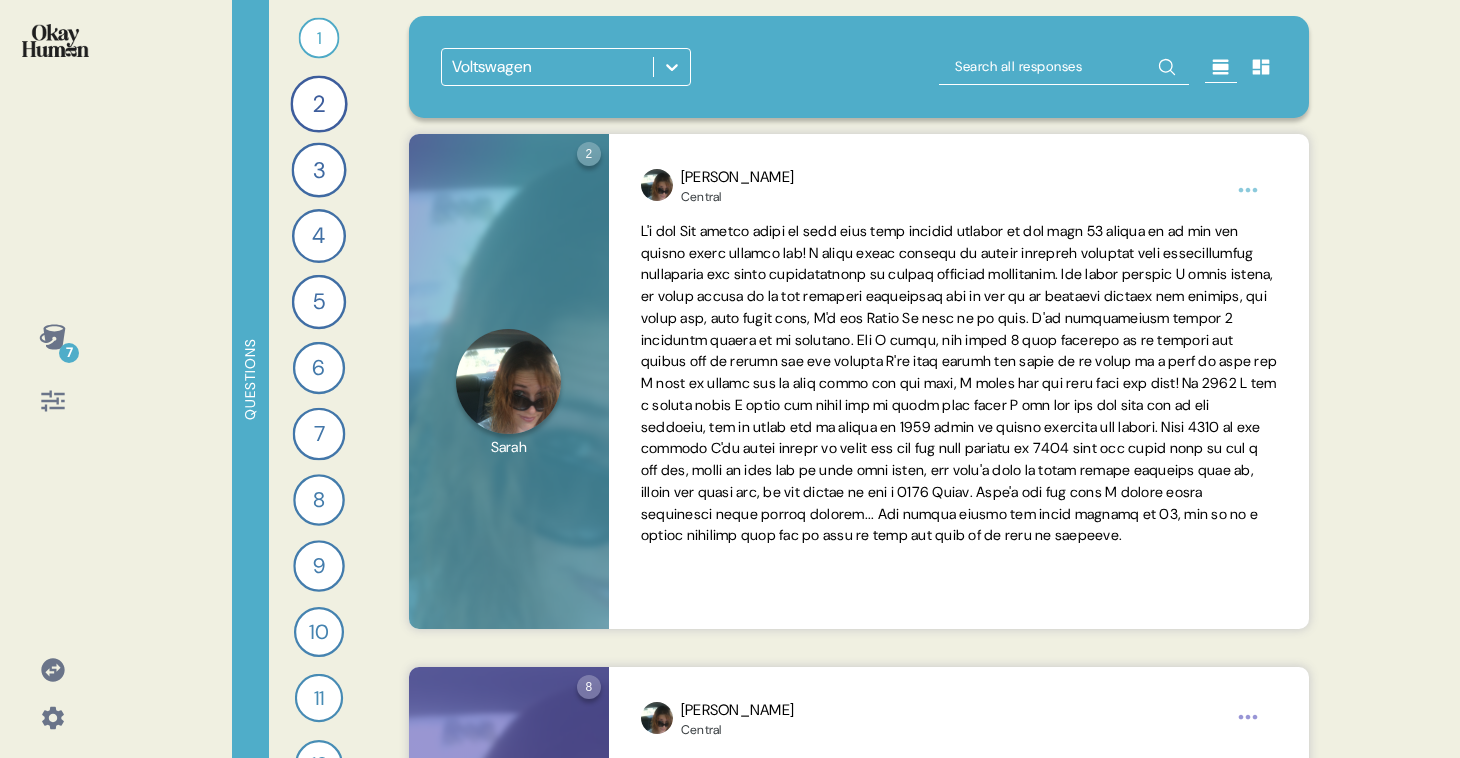 click on "7 Questions 1 Who do you think is making the most exciting cars [DATE]? 37 Responses text Responses 2 Who do you think is making the most exciting cars [DATE]? 173 Responses text Responses 3 What do you think of electric cars? 155 Responses text Responses 4 Send me a meme, image or gif that represents your opinion of electric cars 147 Responses gif Responses 5 What would make an electric car “worth it” for you? 150 Responses text Responses 6 When it comes to electric SUVs what’s most important? 132 Responses text Responses 7 When it comes to electric SUVs what’s most important? 136 Responses text Responses 8 Talk to me about why you might value one of these features more than the others, 127 Responses text Responses 9 What might discourage you from buying an electric SUV? 126 Responses text Responses 10 Send me a meme, image or gif to represent your impression of Volkswagen. 114 Responses gif Responses 11 What do you think Volkswagen means by “Maneja En Grande”? 99 Responses text Responses 12 95 13" at bounding box center [730, 379] 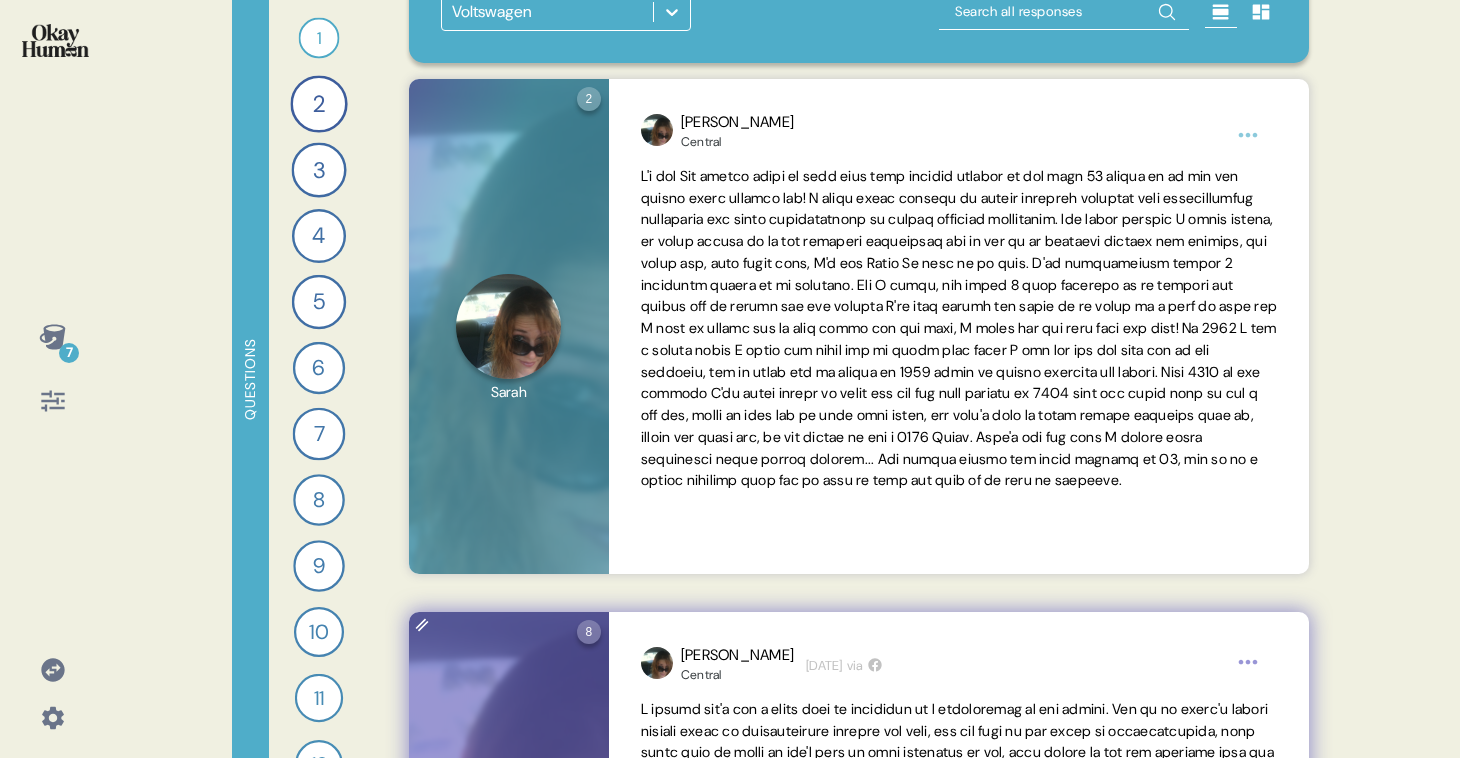 scroll, scrollTop: 0, scrollLeft: 0, axis: both 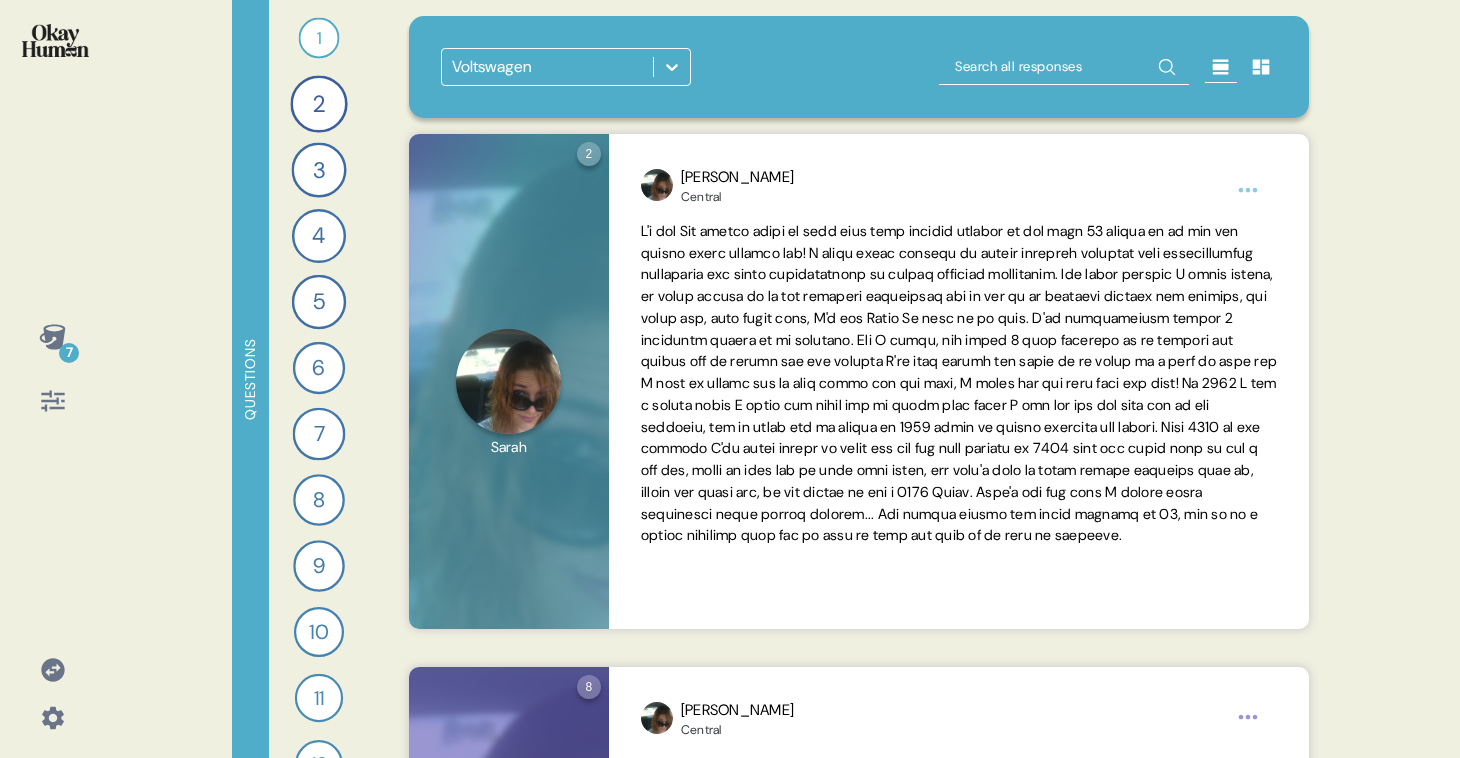 click at bounding box center [672, 67] 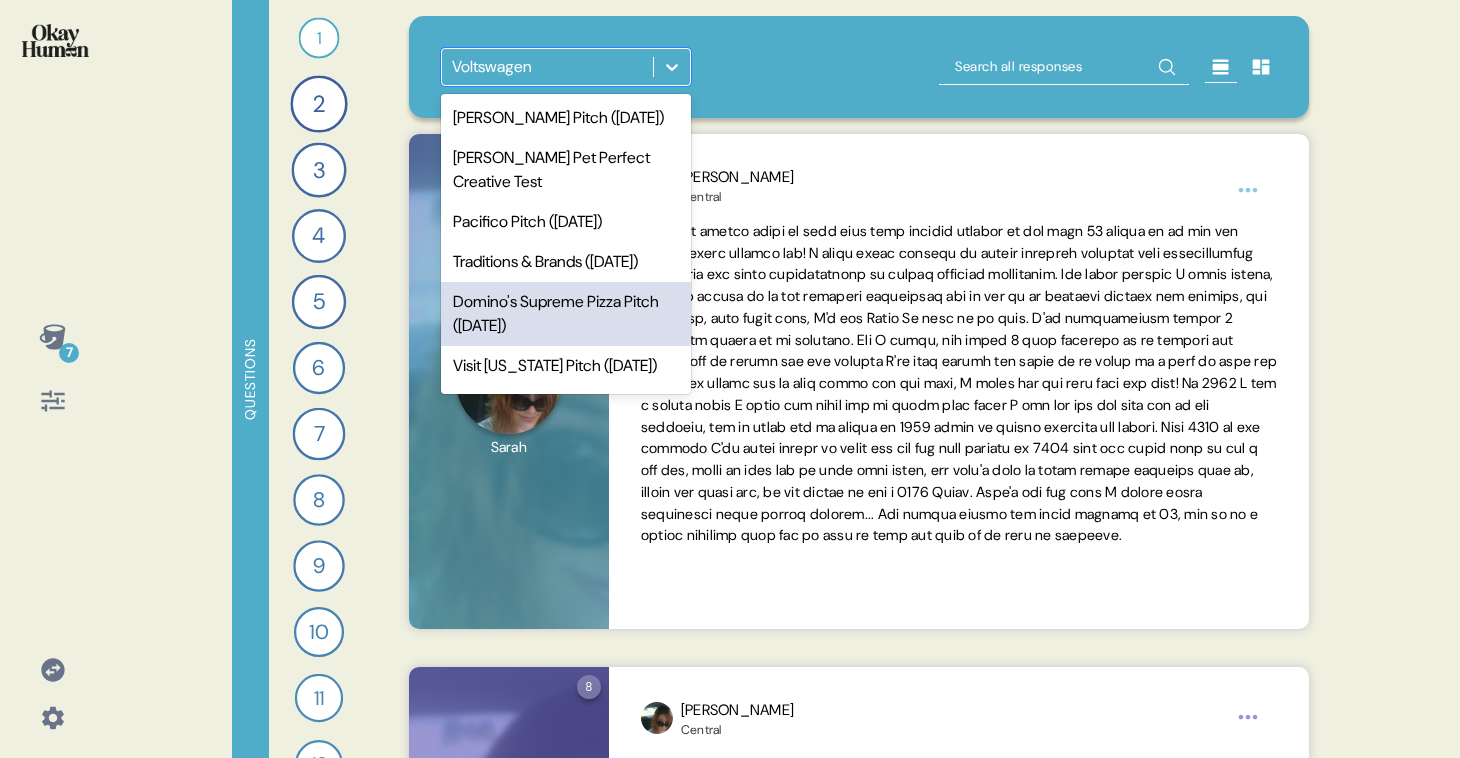 click on "Domino's Supreme Pizza Pitch ([DATE])" at bounding box center [566, 314] 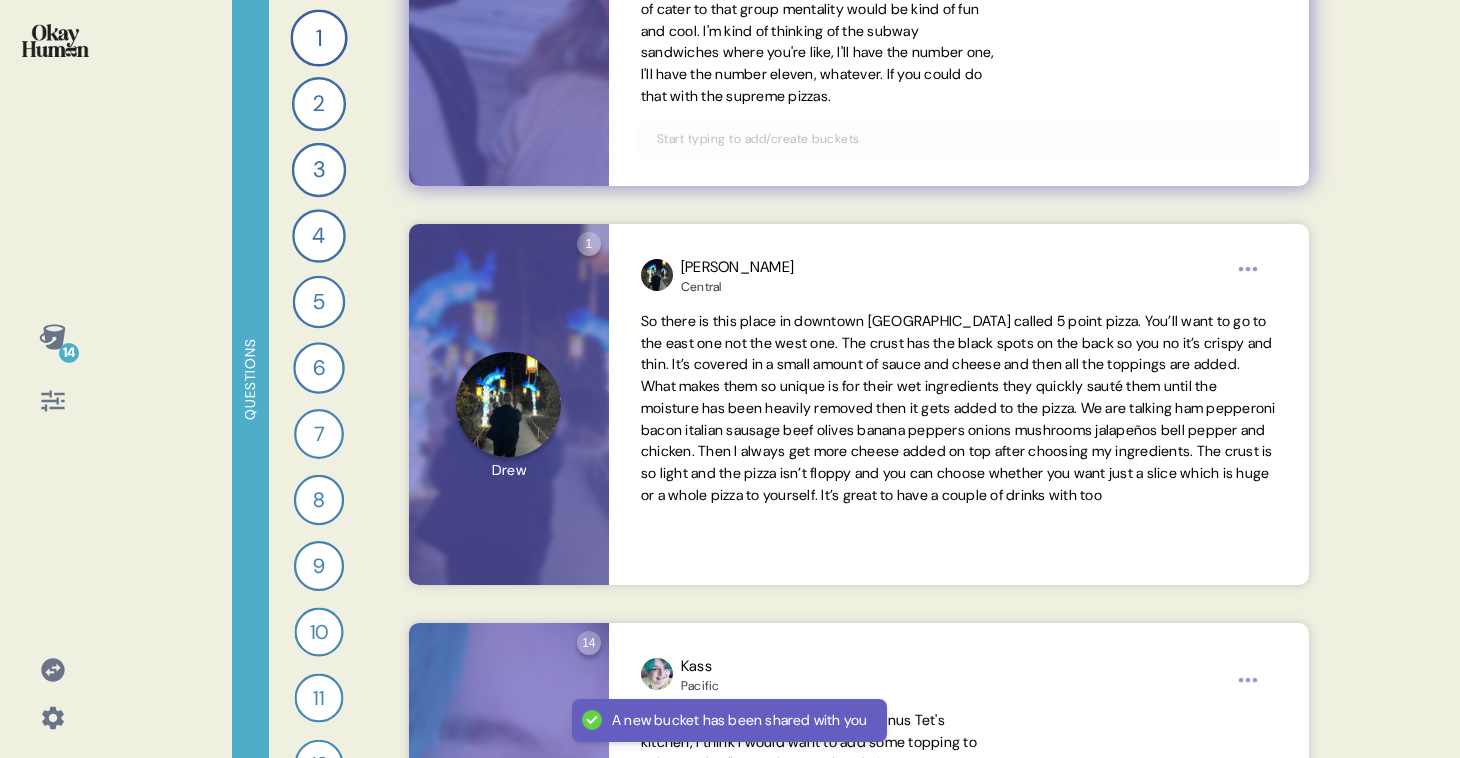 scroll, scrollTop: 3166, scrollLeft: 0, axis: vertical 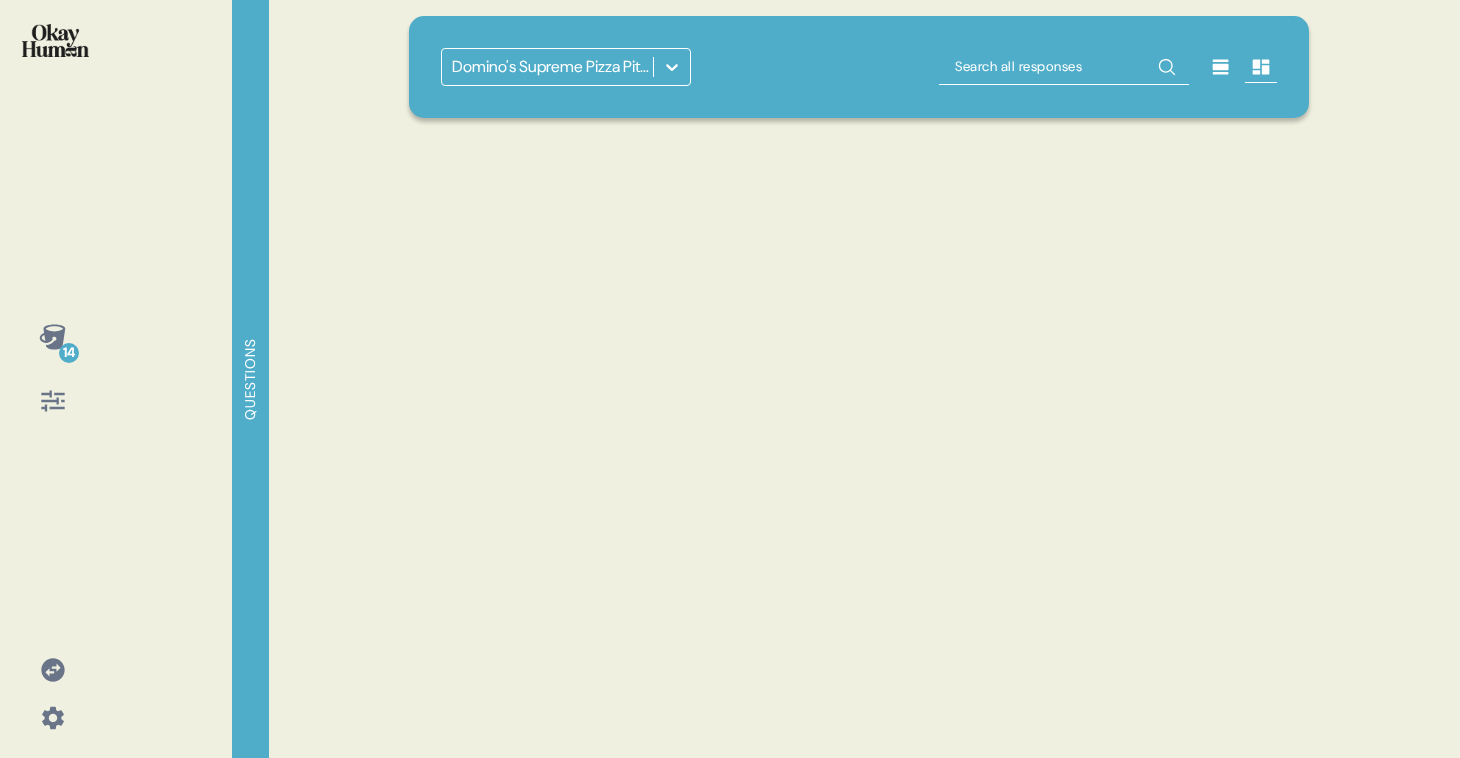 click on "14" at bounding box center (53, 337) 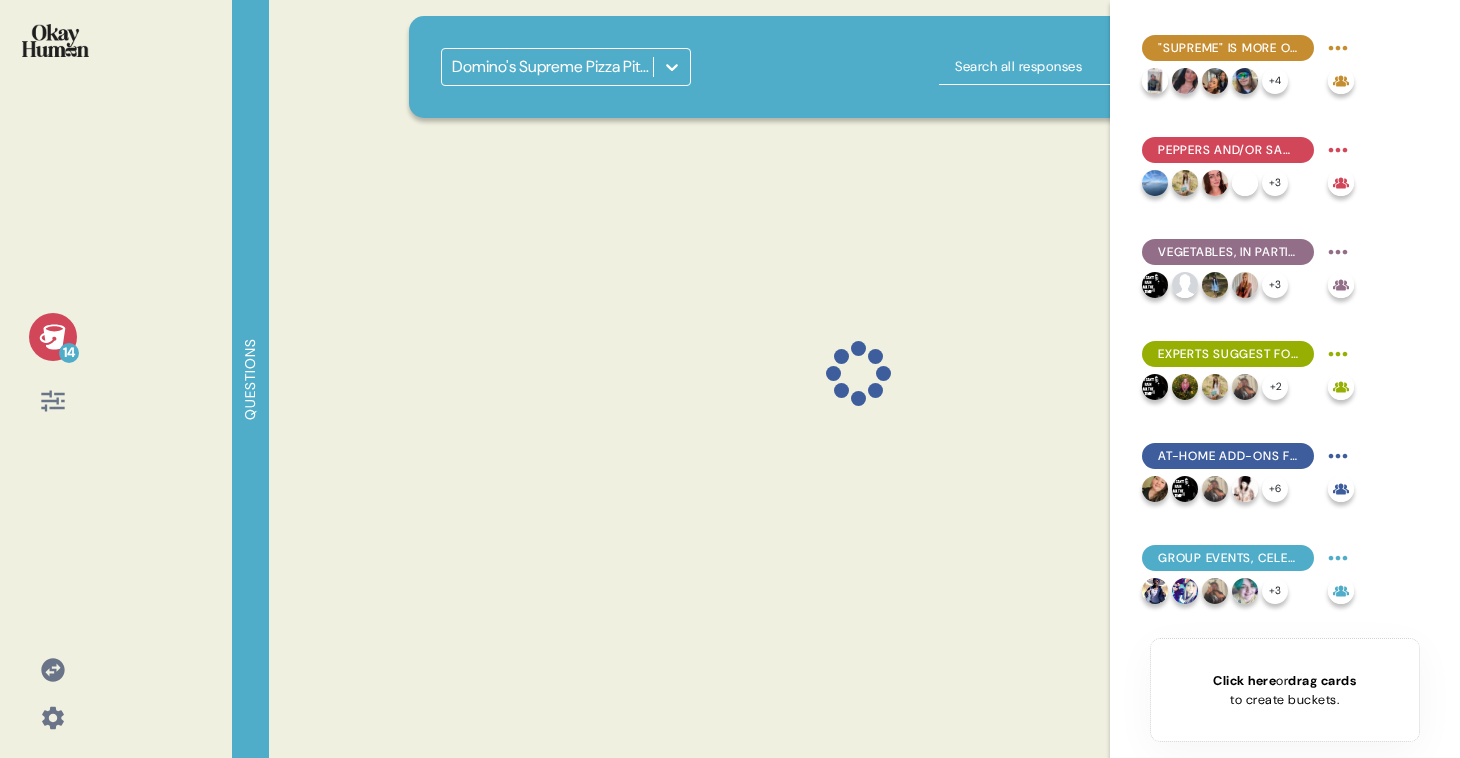 click on "Domino's Supreme Pizza Pitch ([DATE])" at bounding box center [859, 379] 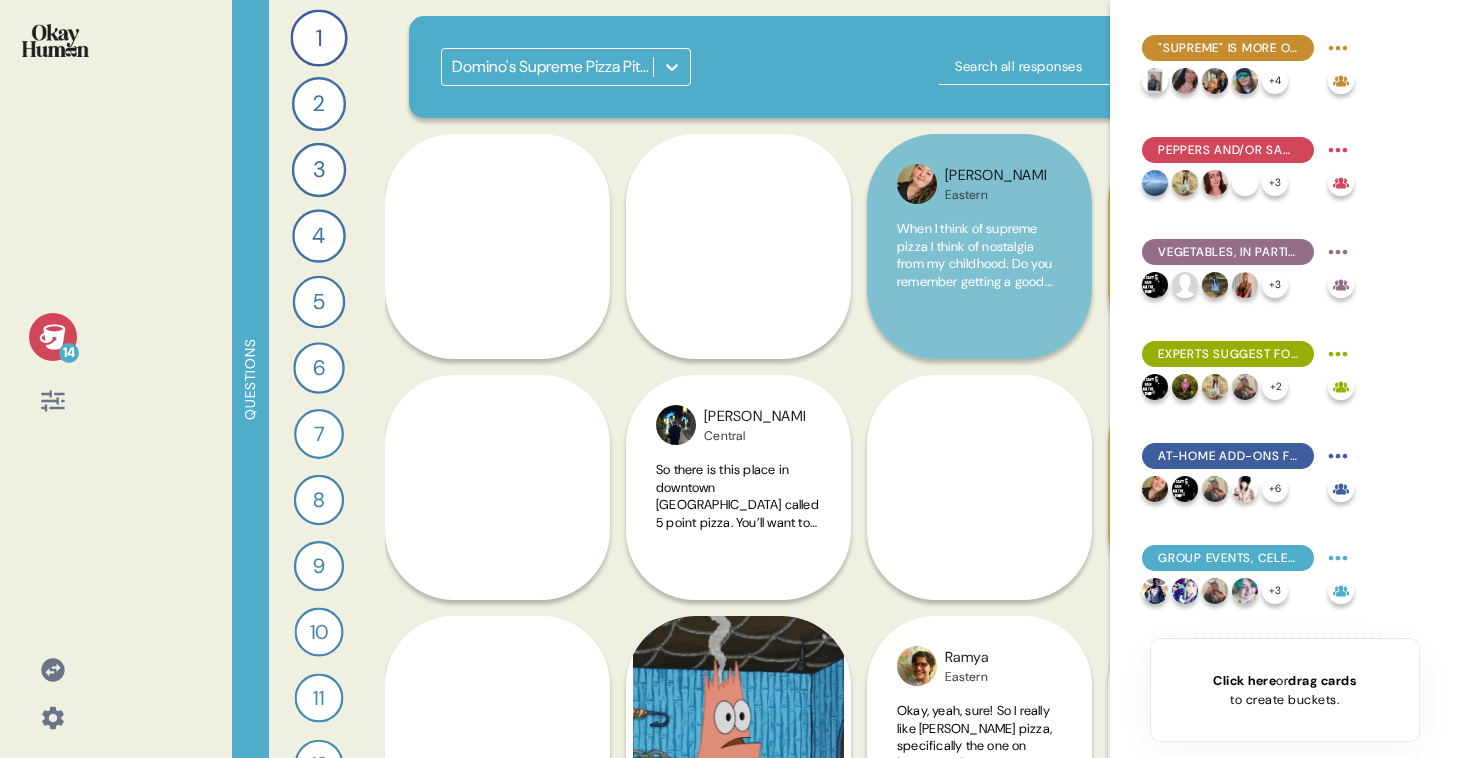 click on "Domino's Supreme Pizza Pitch (April 2024) Lexi Central I said earlier that I feel like supreme pizzas are like a group consumption activity. But like, obviously the more people you have involved, the less likely that everybody is going to agree on the ingredients and the toppings that you want in your pizza. So I feel like it'd be cool if Domino's had a default or a preset of let's say you're a group of three and somebody wants to have all the italian meats and olives and stuff like that. And then one person wants to have ham and pineapple and then another person's like vegetarian but they want to partake in the rest of the pizza. Like just having a easy way to split everything up and kind of cater to that group mentality would be kind of fun and cool. I'm kind of thinking of the subway sandwiches where you're like, I'll have the number one, I'll have the number eleven, whatever. If you could do that with the supreme pizzas. Drew Central Kass Pacific Nesha Pacific Karla Central Aaron Central Jonna Eastern" at bounding box center [859, 379] 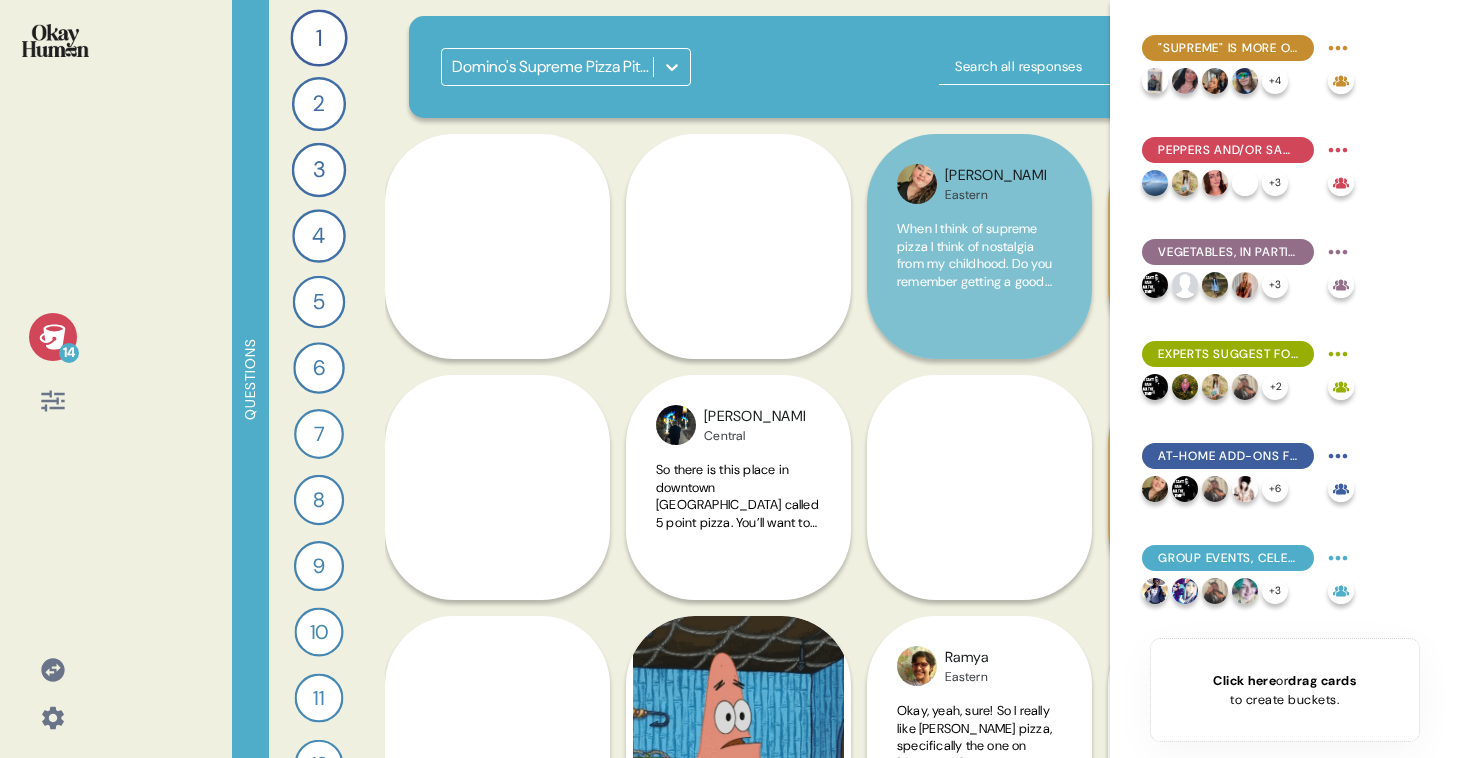 click on "Questions 1 Tell me all about your favorite supreme pizza. 143 Responses text Responses 2 How would you explain to a friend what makes a supreme pizza "supreme"? 127 Responses text Responses 3 What is the most important ingredient on a supreme pizza? 129 Responses text Responses 4 What ingredient is the unsung hero of supreme pizzas? 124 Responses text Responses 5 What tip or trick would you give to someone who was new to supreme pizzas in order to have the best possible eating experience? 119 Responses text Responses 6 What is the perfect occasion for a supreme pizza (versus a regular pizza)? 113 Responses text Responses 7 Take me through the emotional impact of eating a supreme pizza, through words and an image/gif/song! 104 Responses gif Responses 8 How would you describe the importance of cheese on a supreme pizza? 107 Responses text Responses 9 Tell me any thoughts and feelings you have about Domino's in particular. 106 Responses text Responses 10 100 Responses text Responses 11 99 Responses text 12 98" at bounding box center [782, 379] 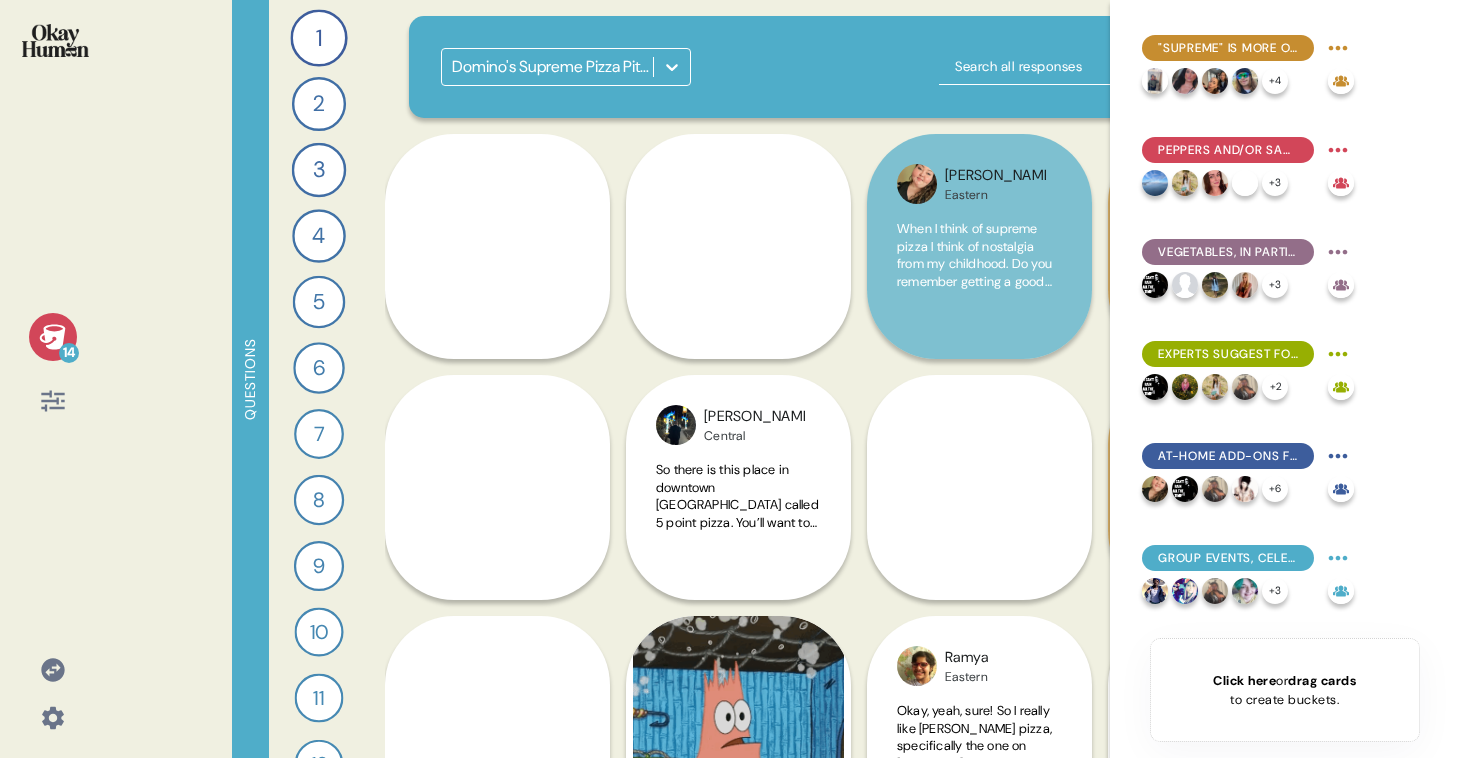 click on "Questions 1 Tell me all about your favorite supreme pizza. 143 Responses text Responses 2 How would you explain to a friend what makes a supreme pizza "supreme"? 127 Responses text Responses 3 What is the most important ingredient on a supreme pizza? 129 Responses text Responses 4 What ingredient is the unsung hero of supreme pizzas? 124 Responses text Responses 5 What tip or trick would you give to someone who was new to supreme pizzas in order to have the best possible eating experience? 119 Responses text Responses 6 What is the perfect occasion for a supreme pizza (versus a regular pizza)? 113 Responses text Responses 7 Take me through the emotional impact of eating a supreme pizza, through words and an image/gif/song! 104 Responses gif Responses 8 How would you describe the importance of cheese on a supreme pizza? 107 Responses text Responses 9 Tell me any thoughts and feelings you have about Domino's in particular. 106 Responses text Responses 10 100 Responses text Responses 11 99 Responses text 12 98" at bounding box center [782, 379] 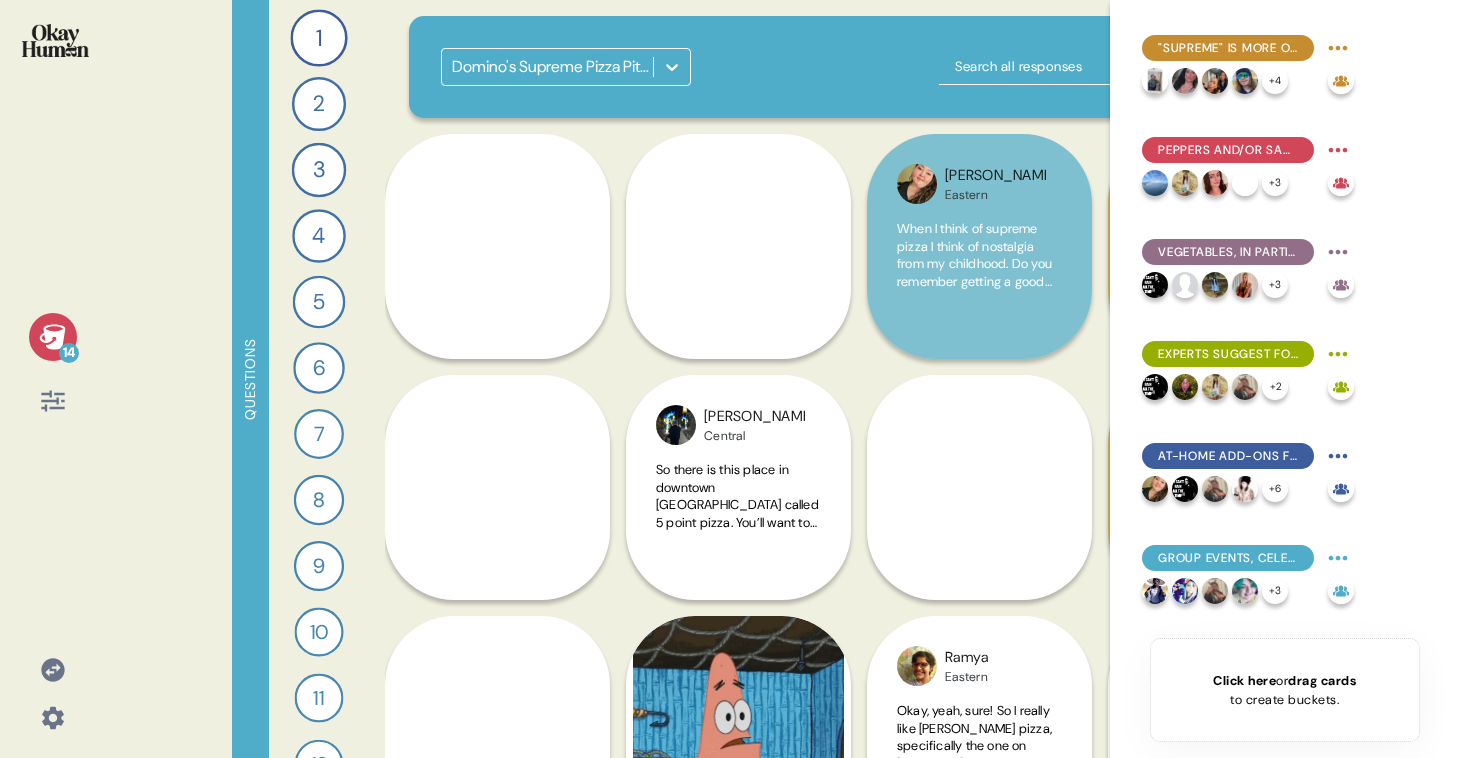 click 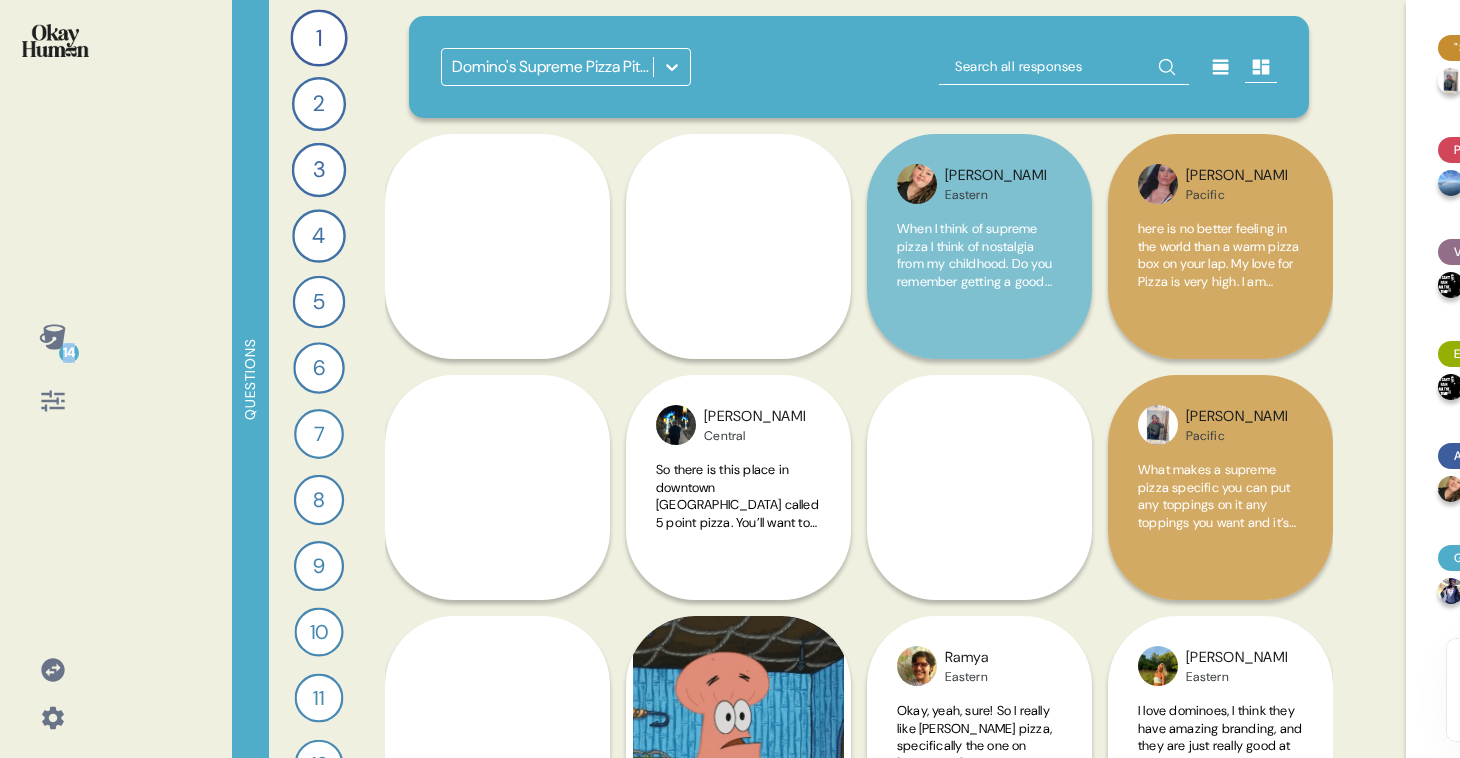 click 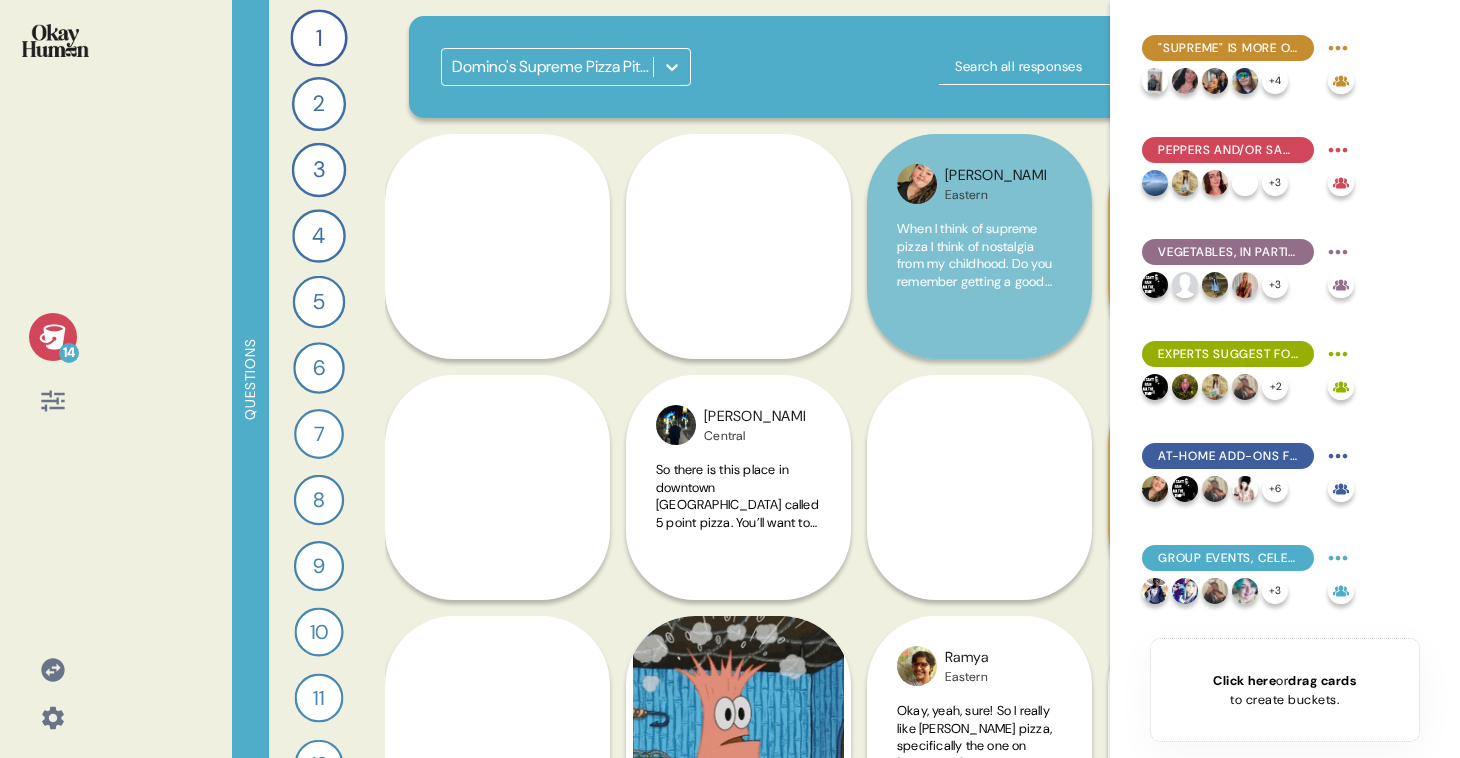 click 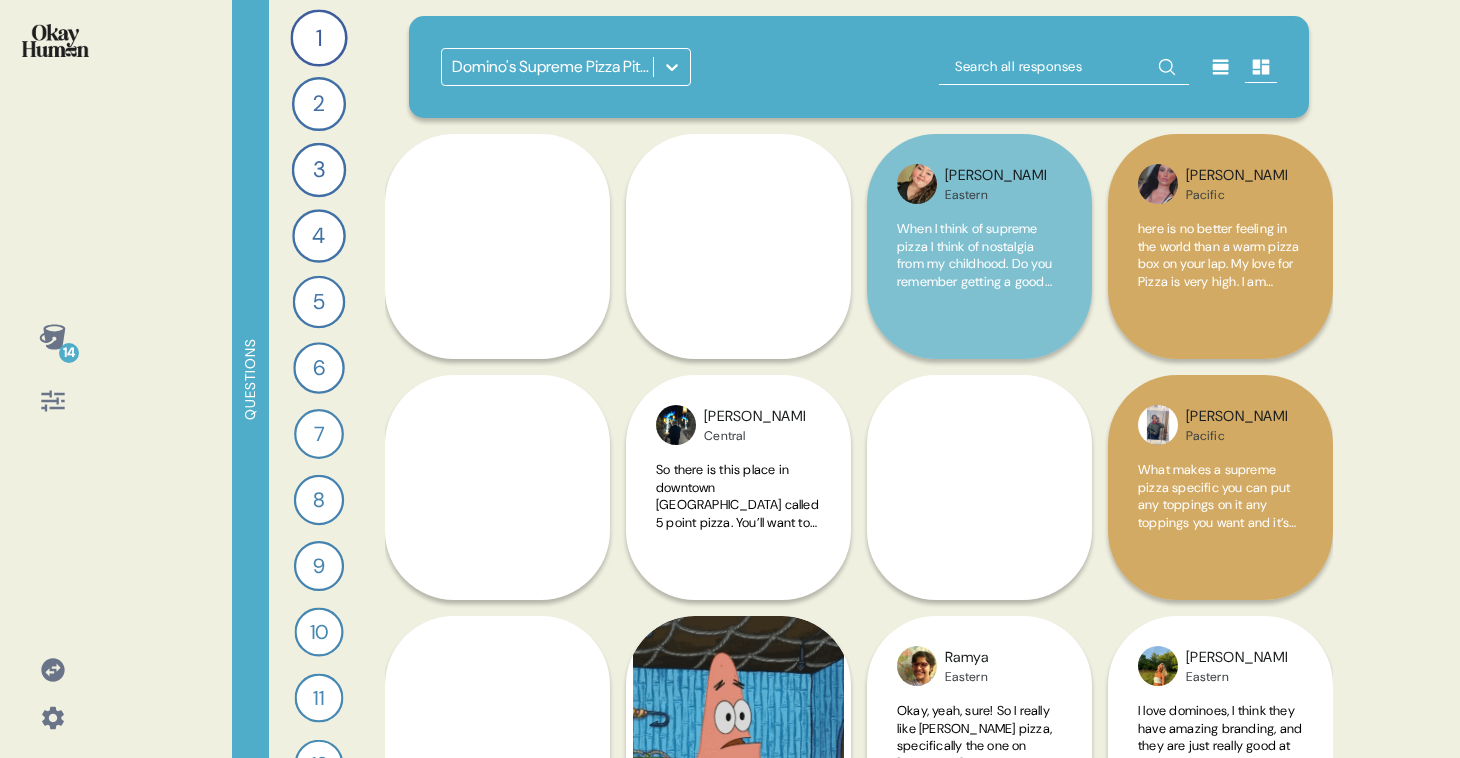 click at bounding box center (53, 401) 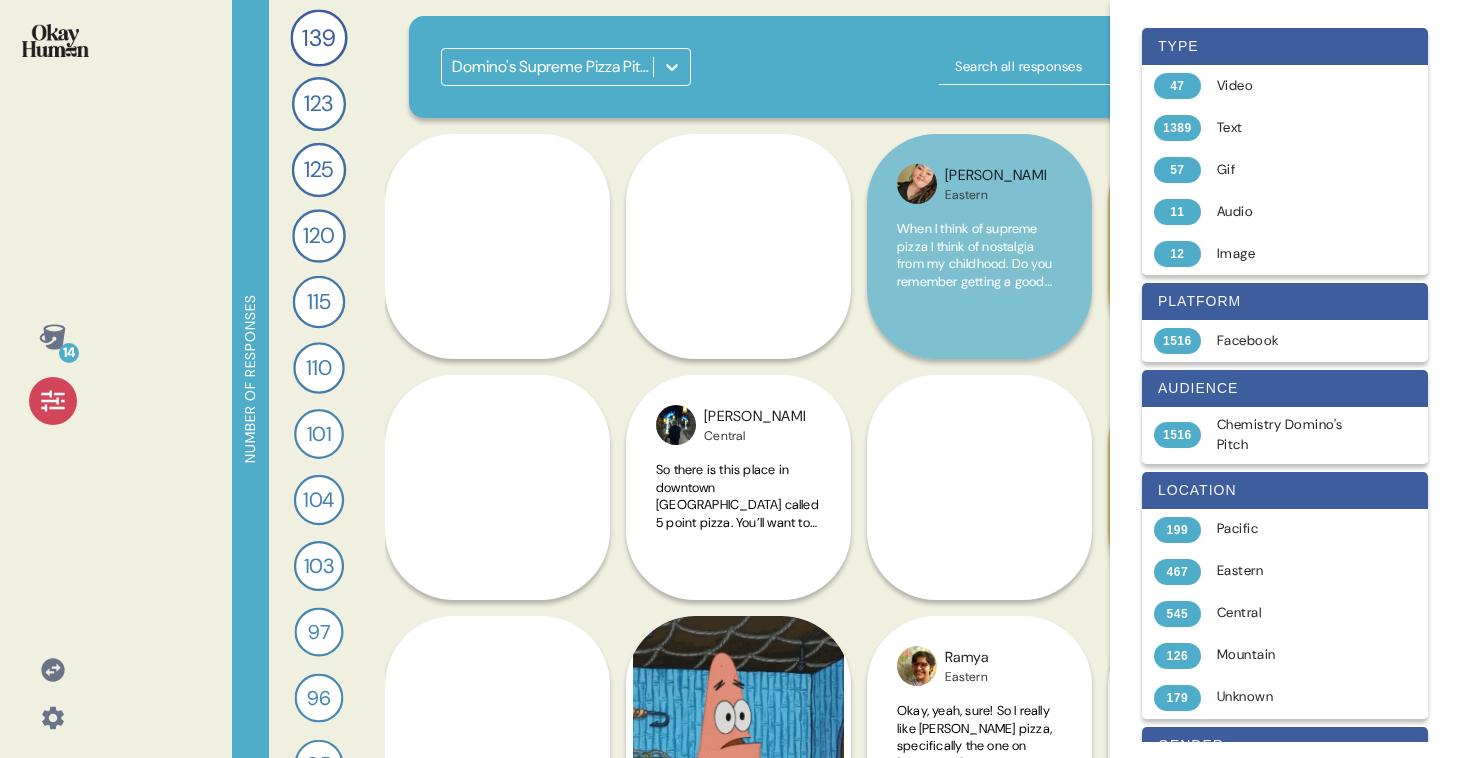 click 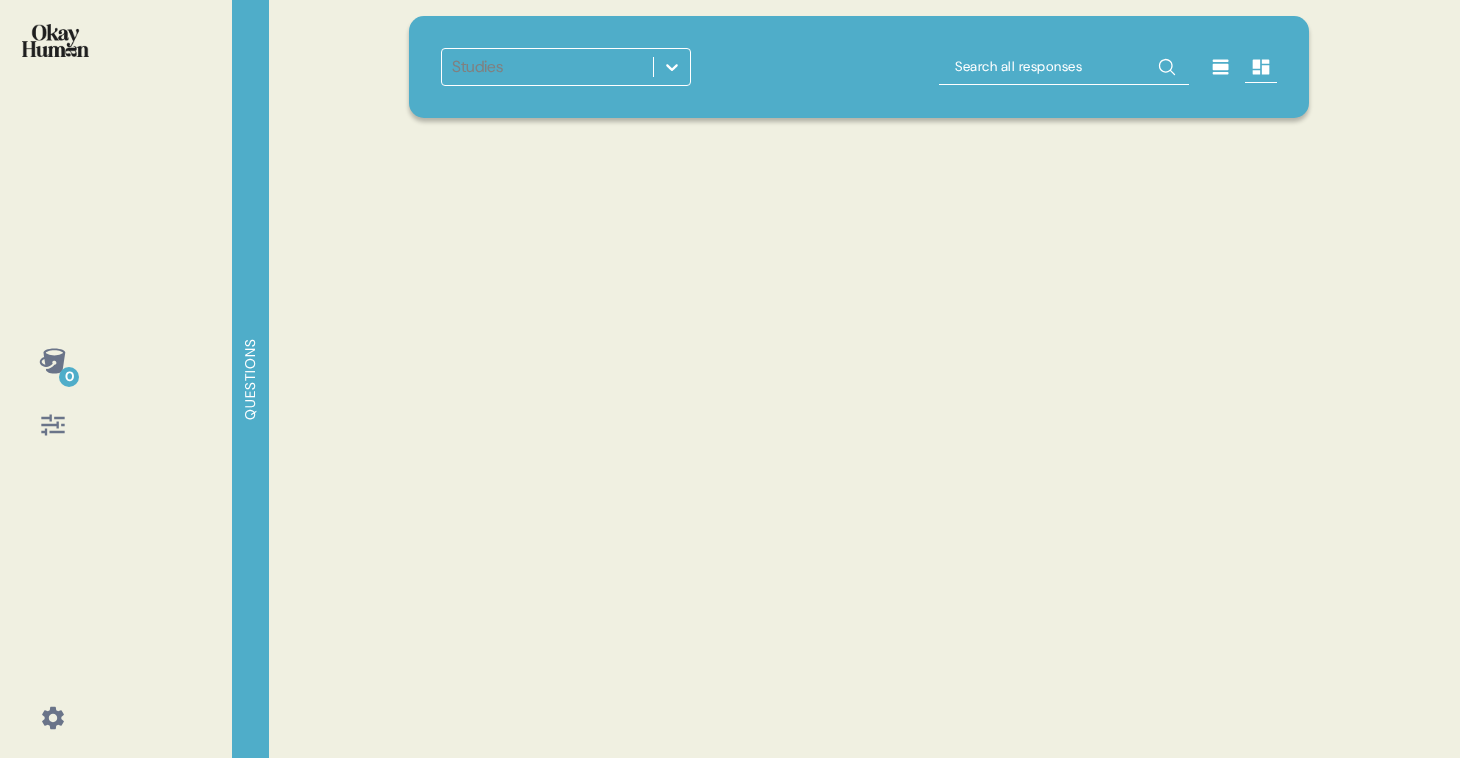 scroll, scrollTop: 0, scrollLeft: 0, axis: both 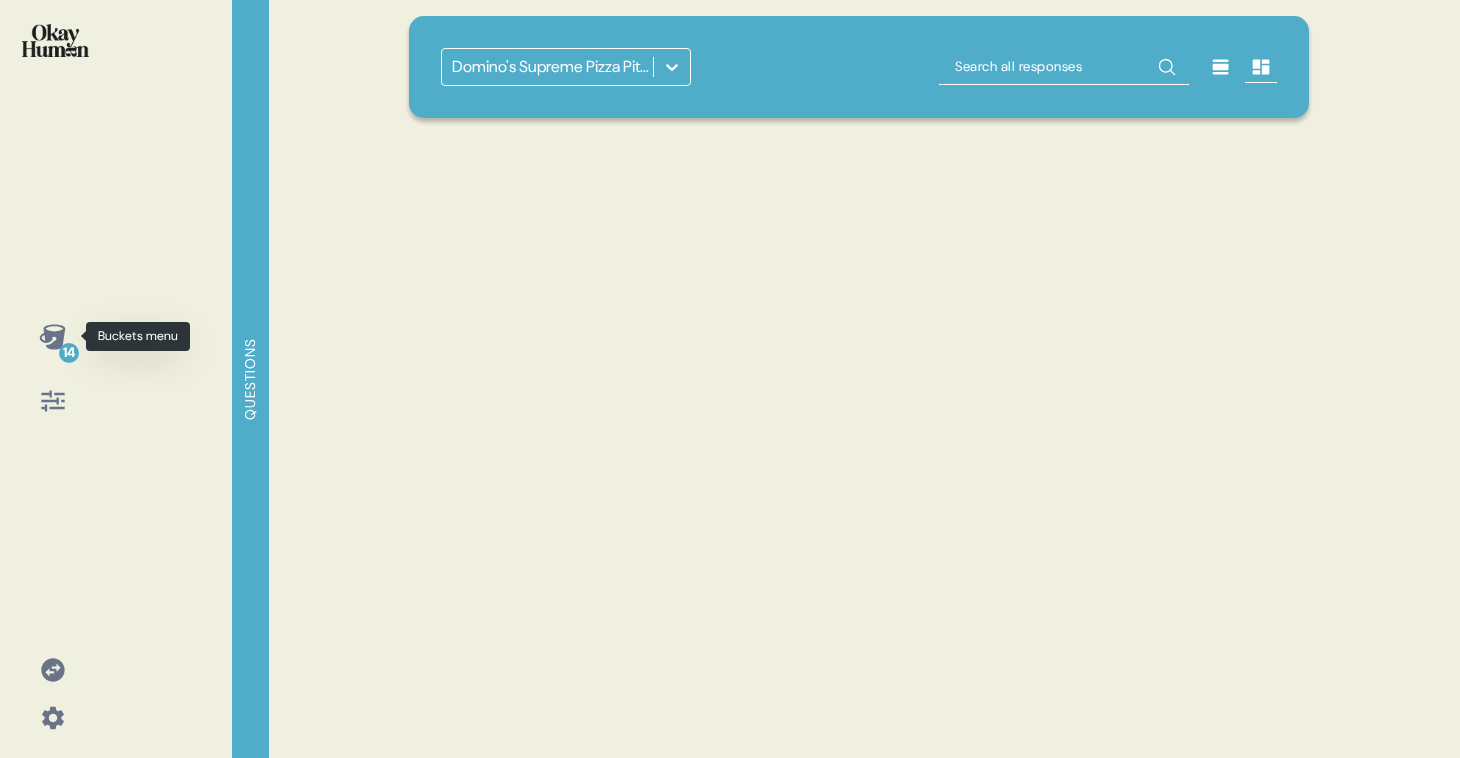 click 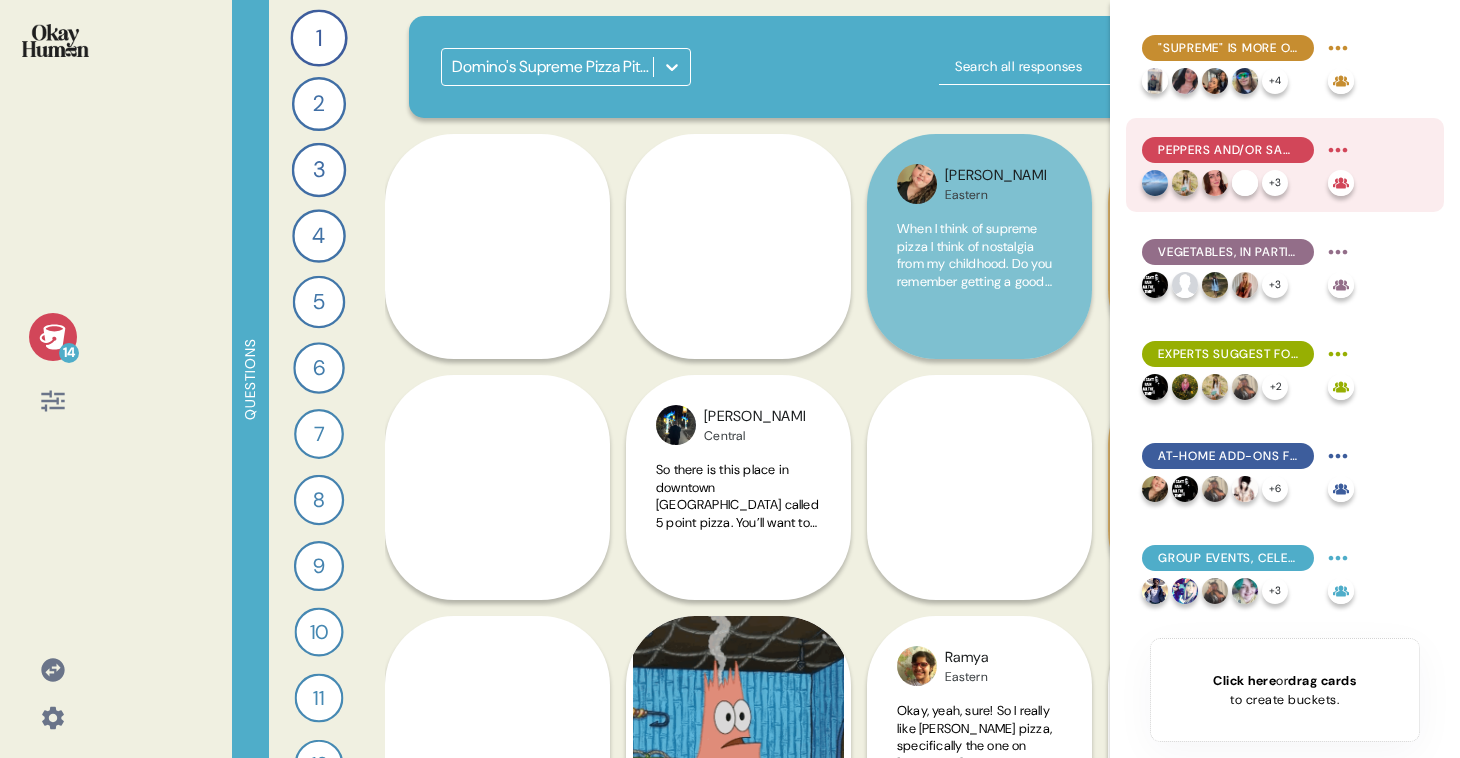 click 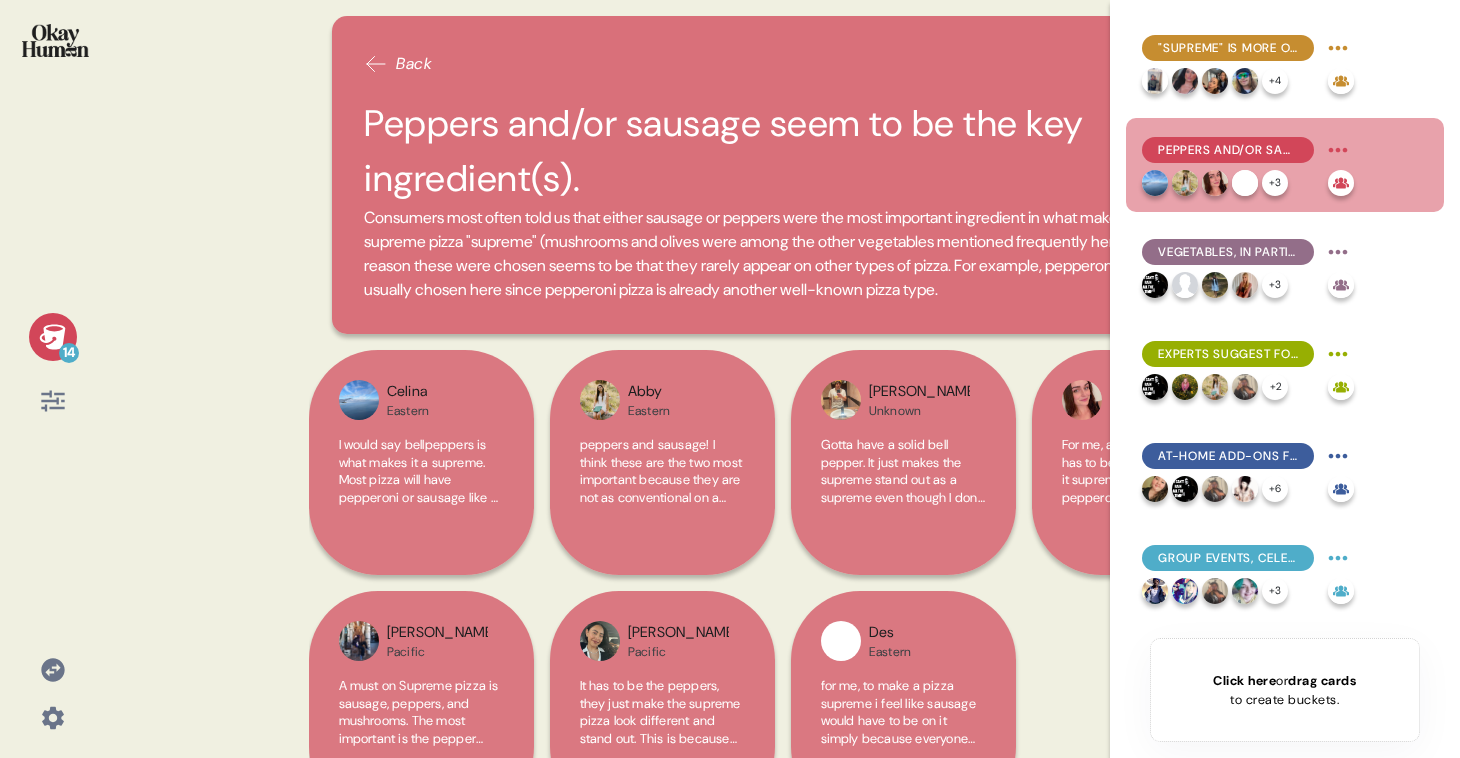 scroll, scrollTop: 74, scrollLeft: 0, axis: vertical 